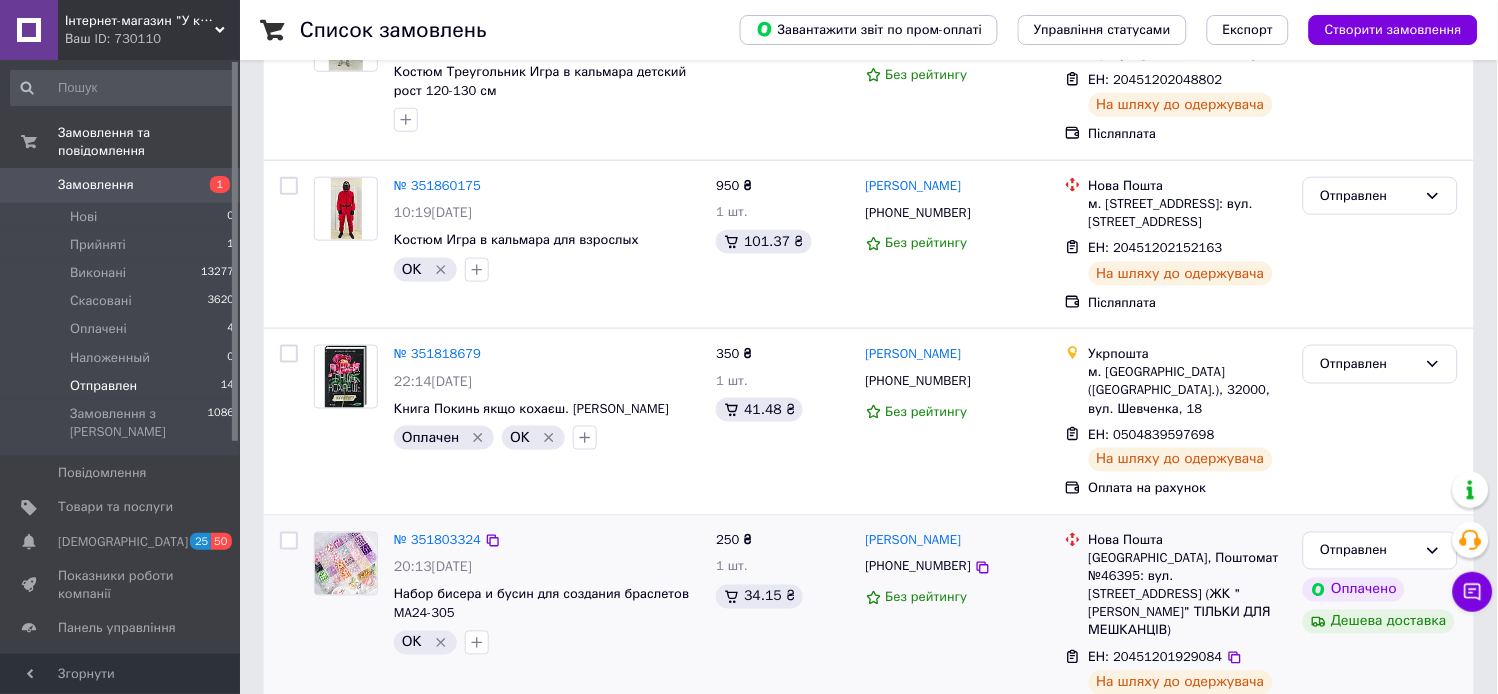 scroll, scrollTop: 777, scrollLeft: 0, axis: vertical 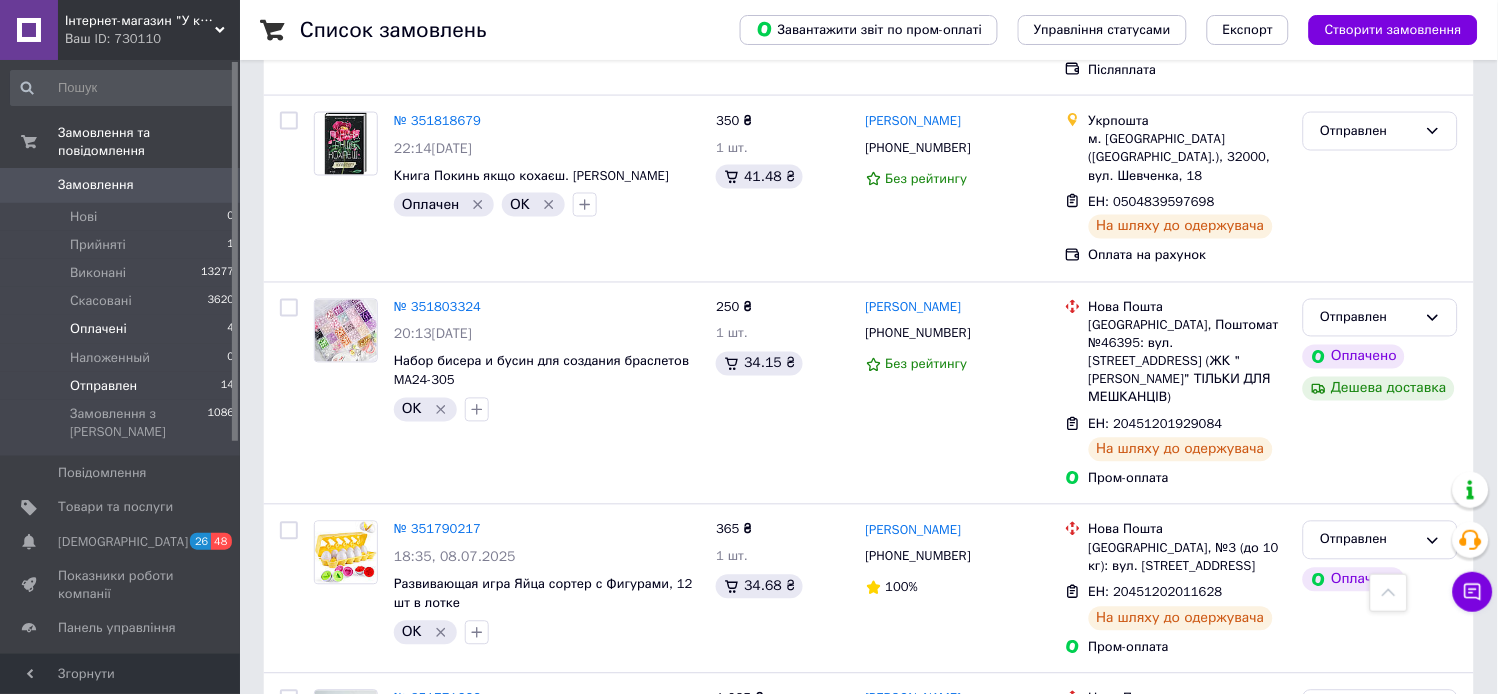 click on "Оплачені 4" at bounding box center [123, 329] 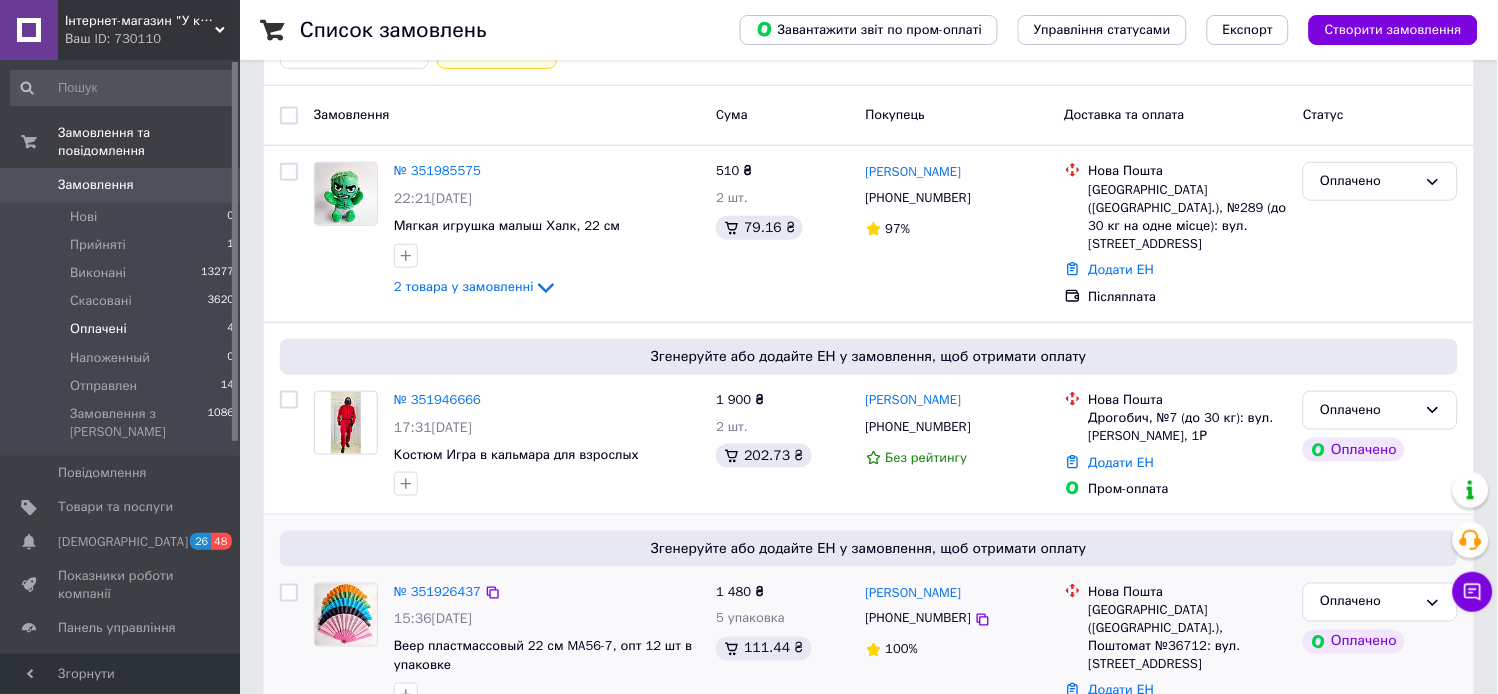 scroll, scrollTop: 467, scrollLeft: 0, axis: vertical 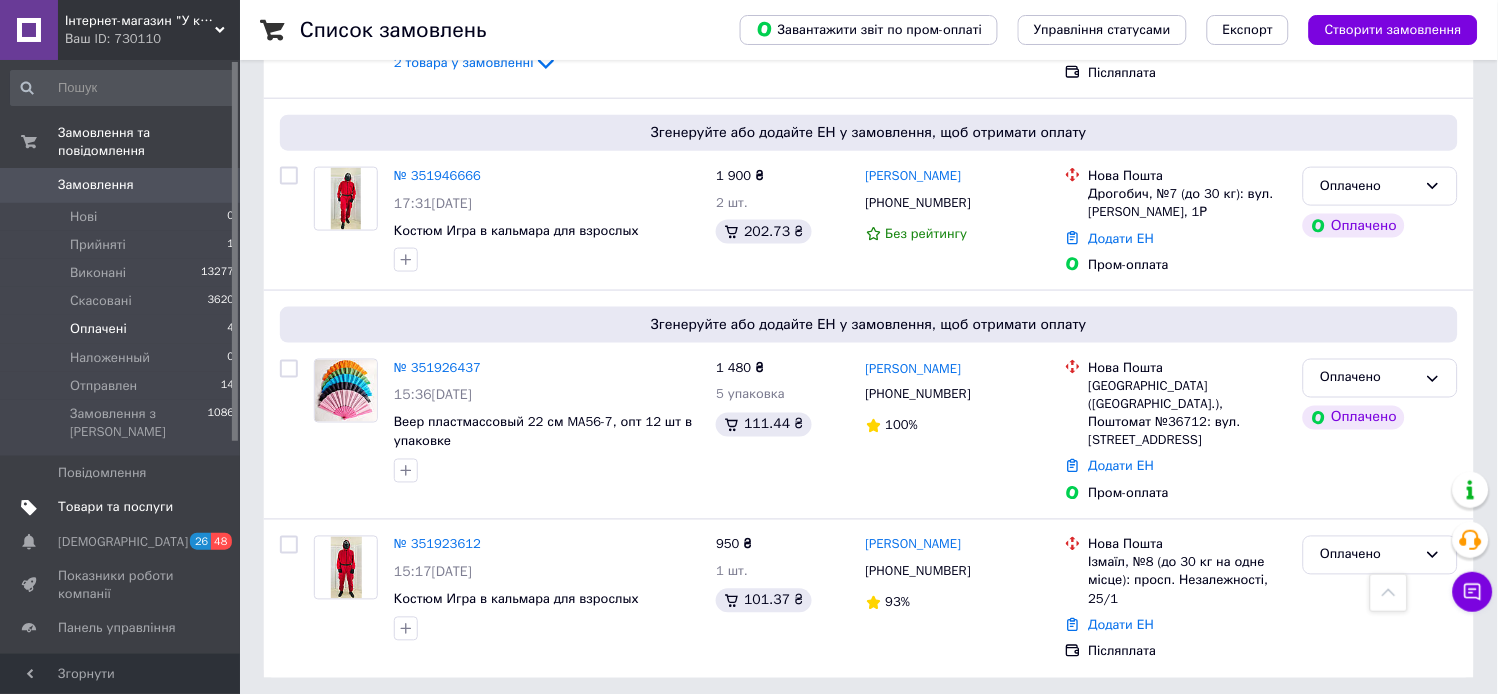 click on "Товари та послуги" at bounding box center [115, 507] 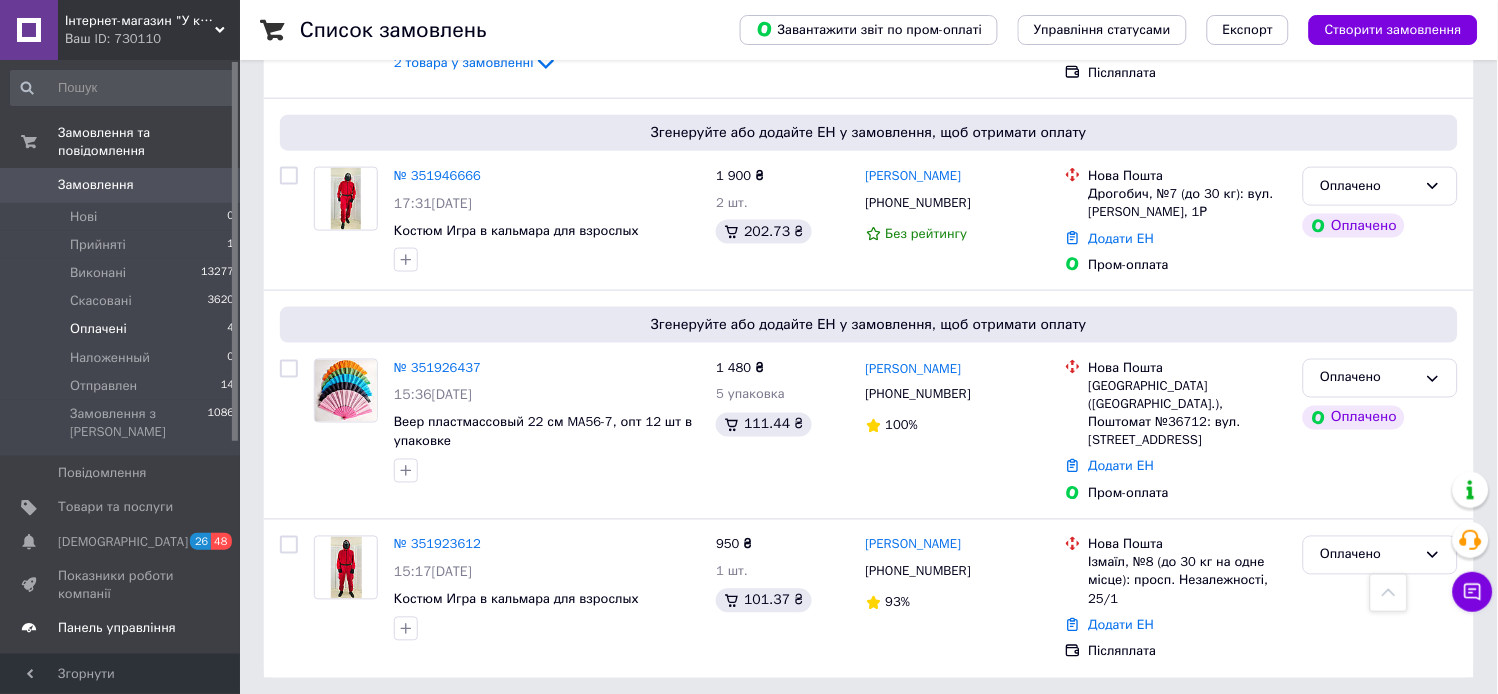 scroll, scrollTop: 0, scrollLeft: 0, axis: both 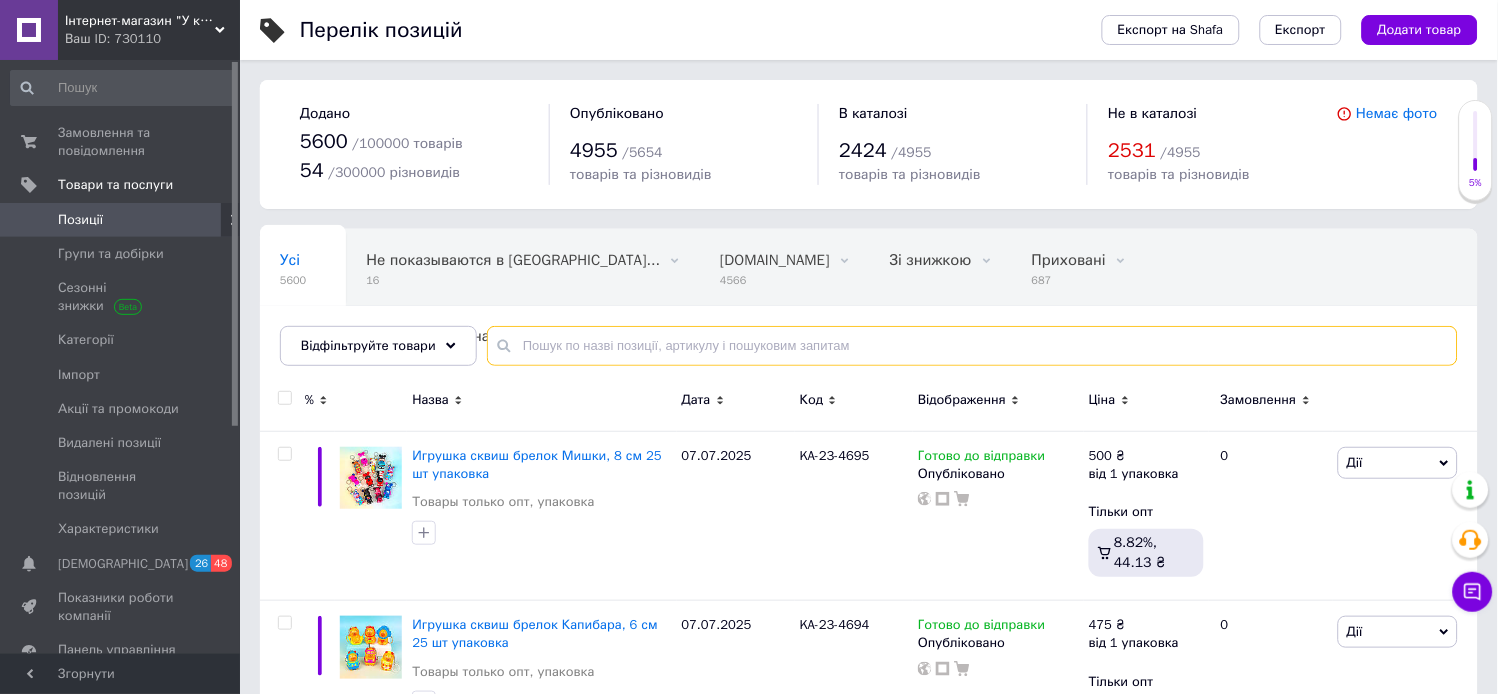 click at bounding box center [972, 346] 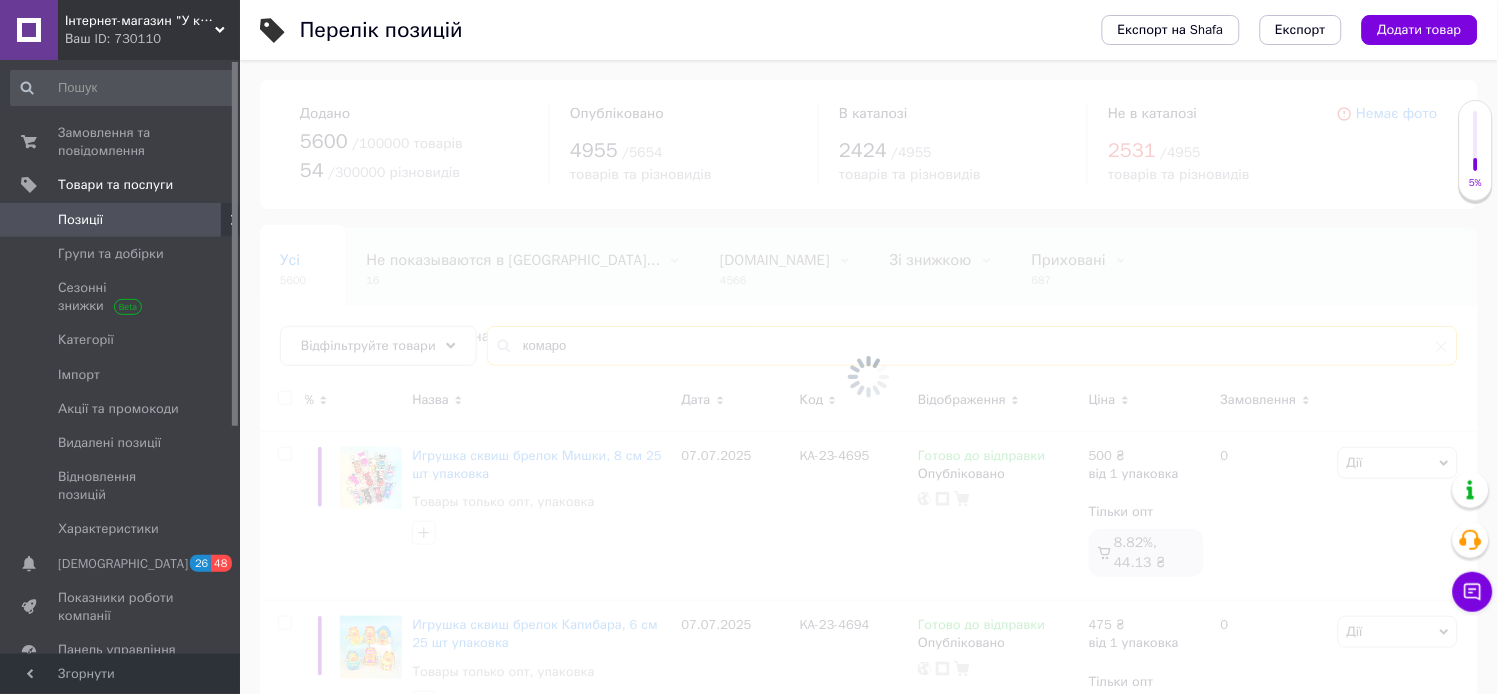 type on "комаро" 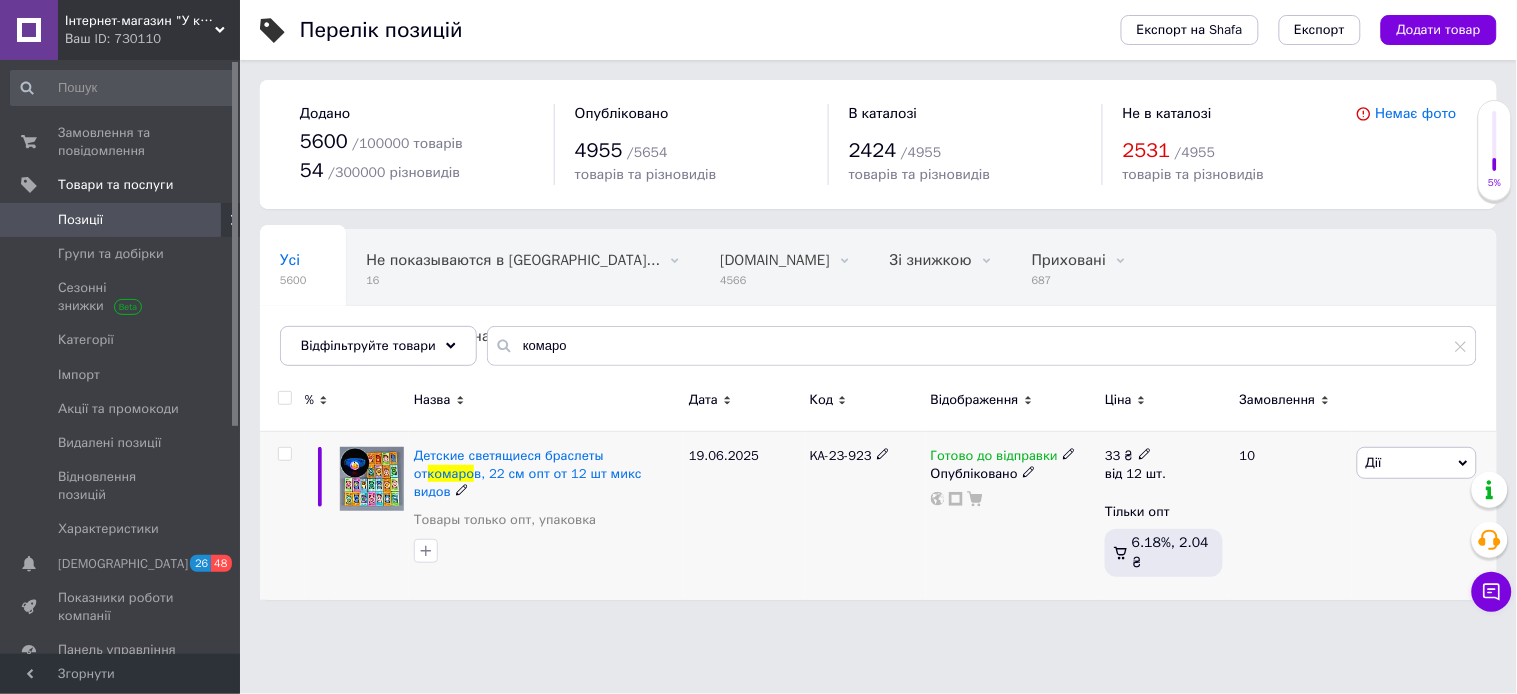 click 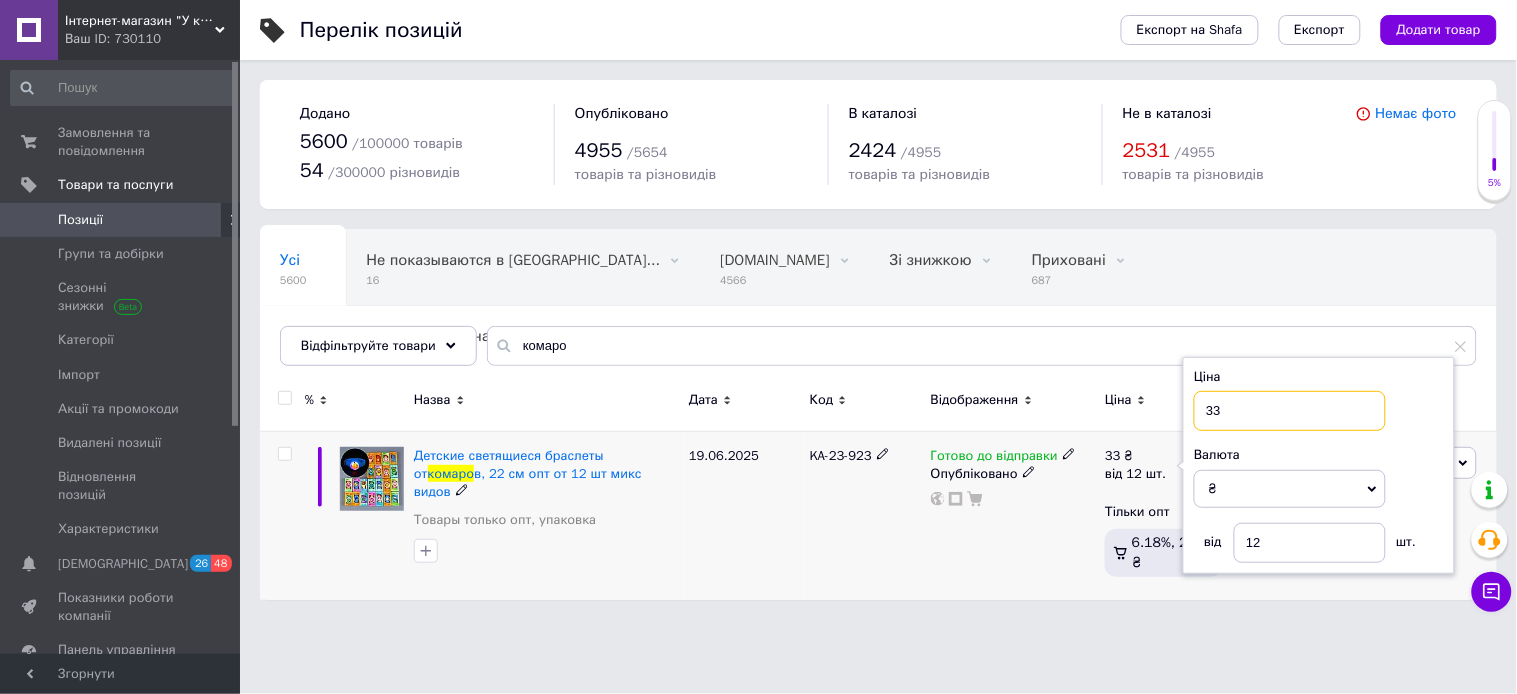 drag, startPoint x: 1265, startPoint y: 405, endPoint x: 1212, endPoint y: 412, distance: 53.460266 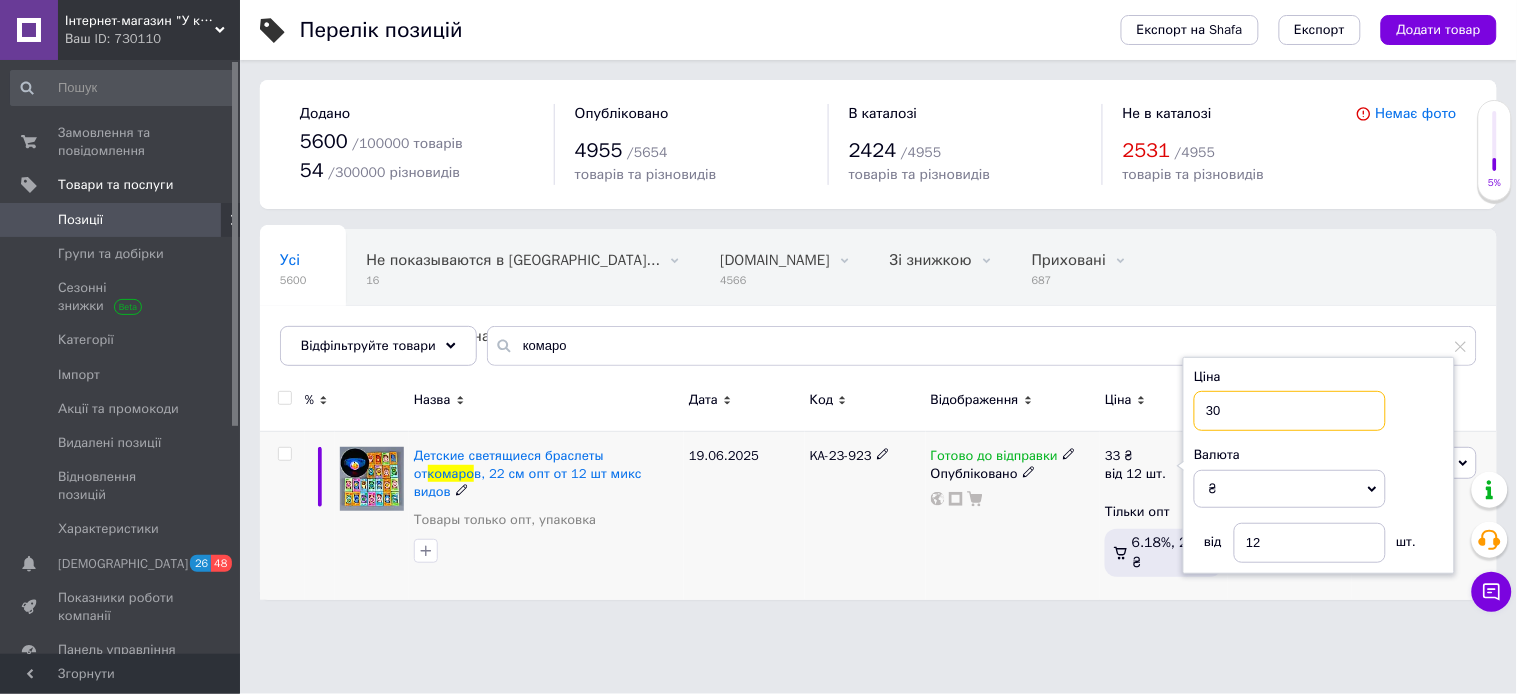type on "30" 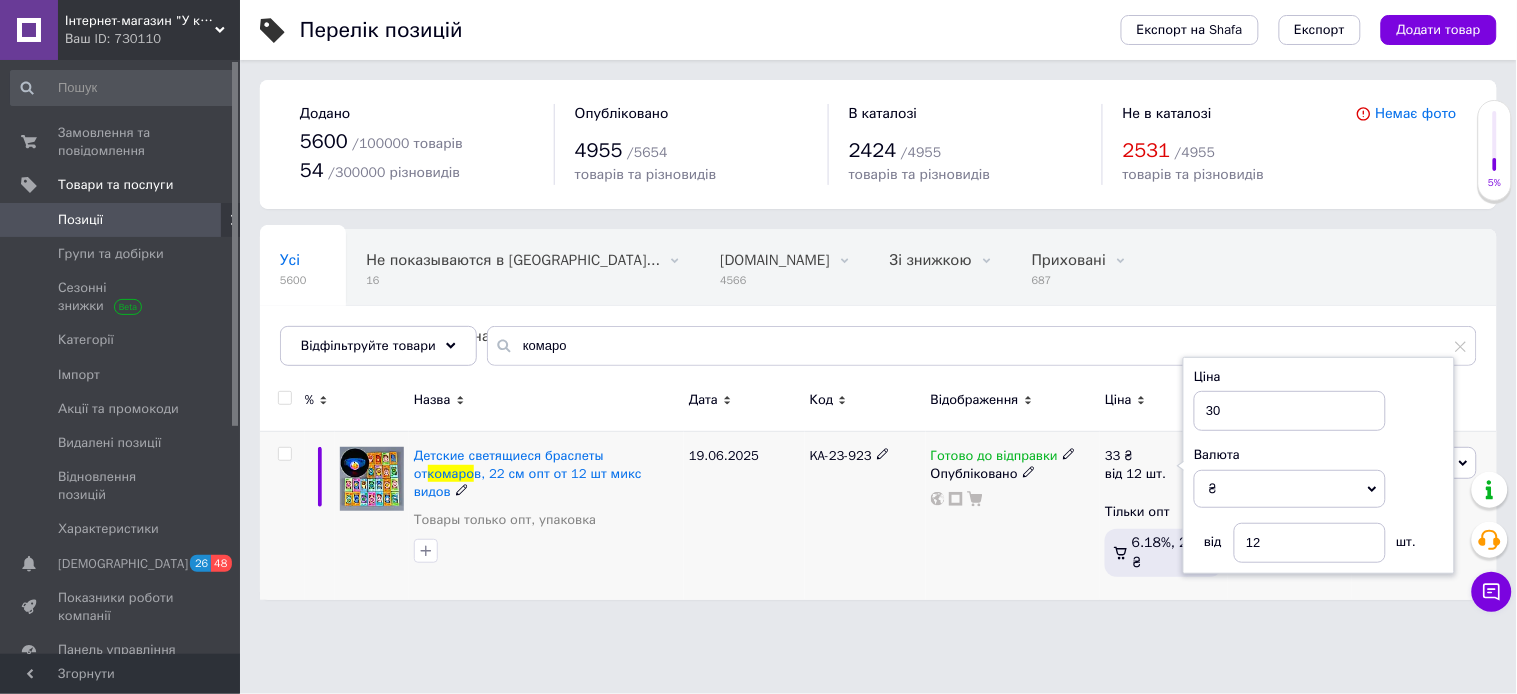click on "KA-23-923" at bounding box center (865, 515) 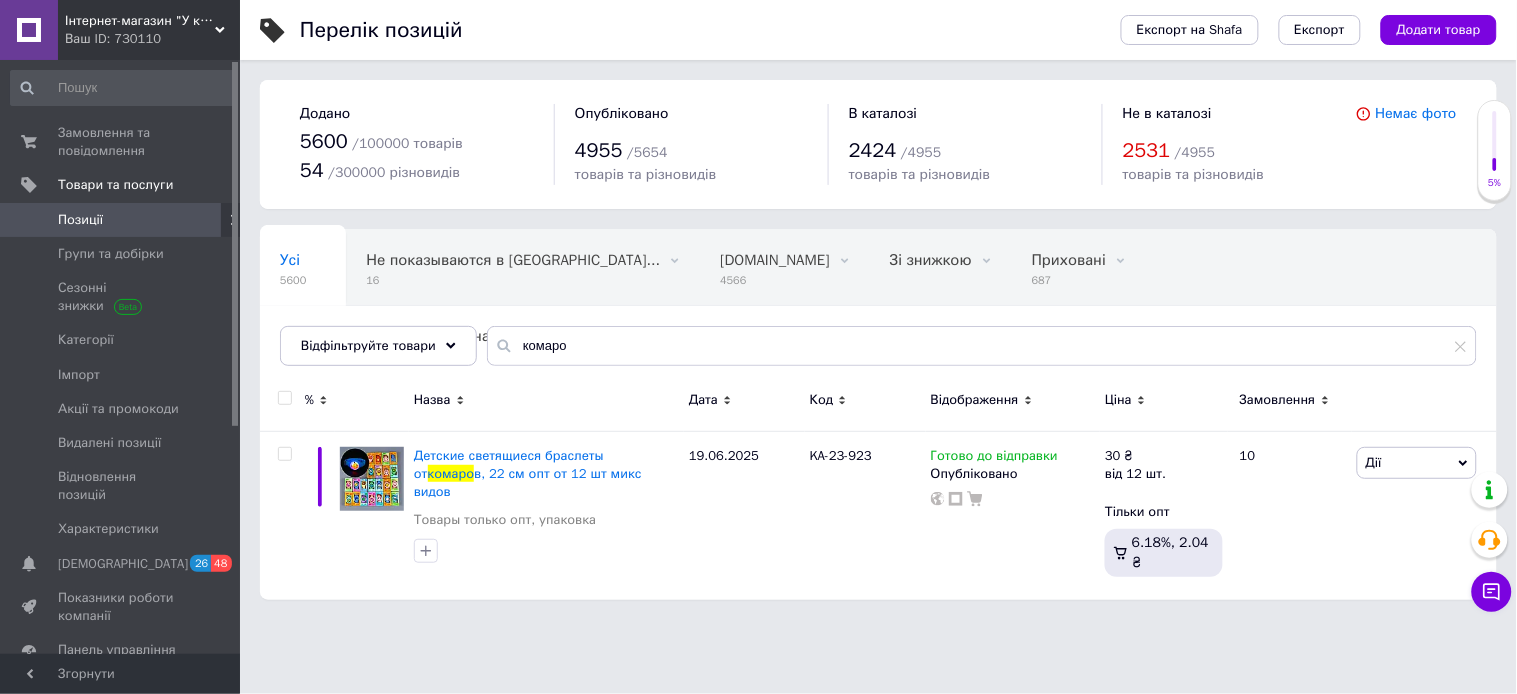 click on "Замовлення та повідомлення" at bounding box center (121, 142) 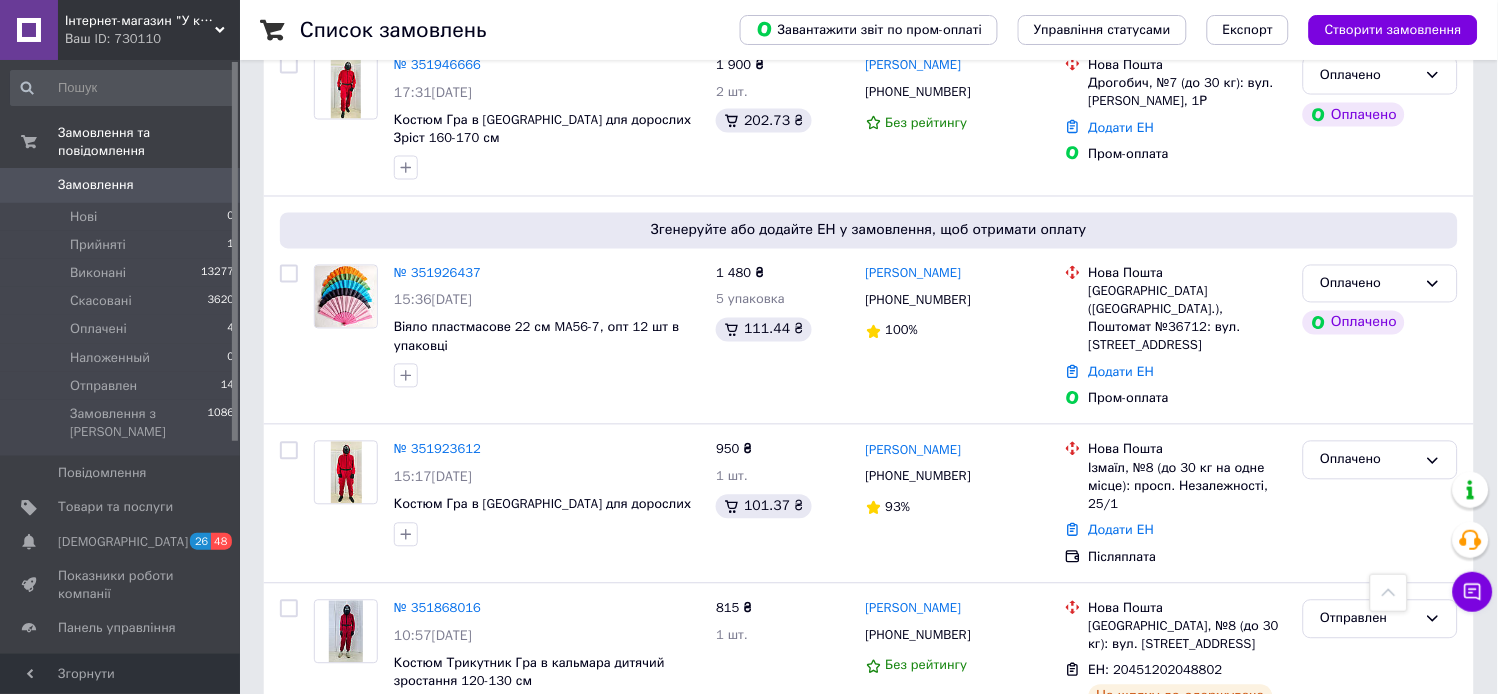 scroll, scrollTop: 666, scrollLeft: 0, axis: vertical 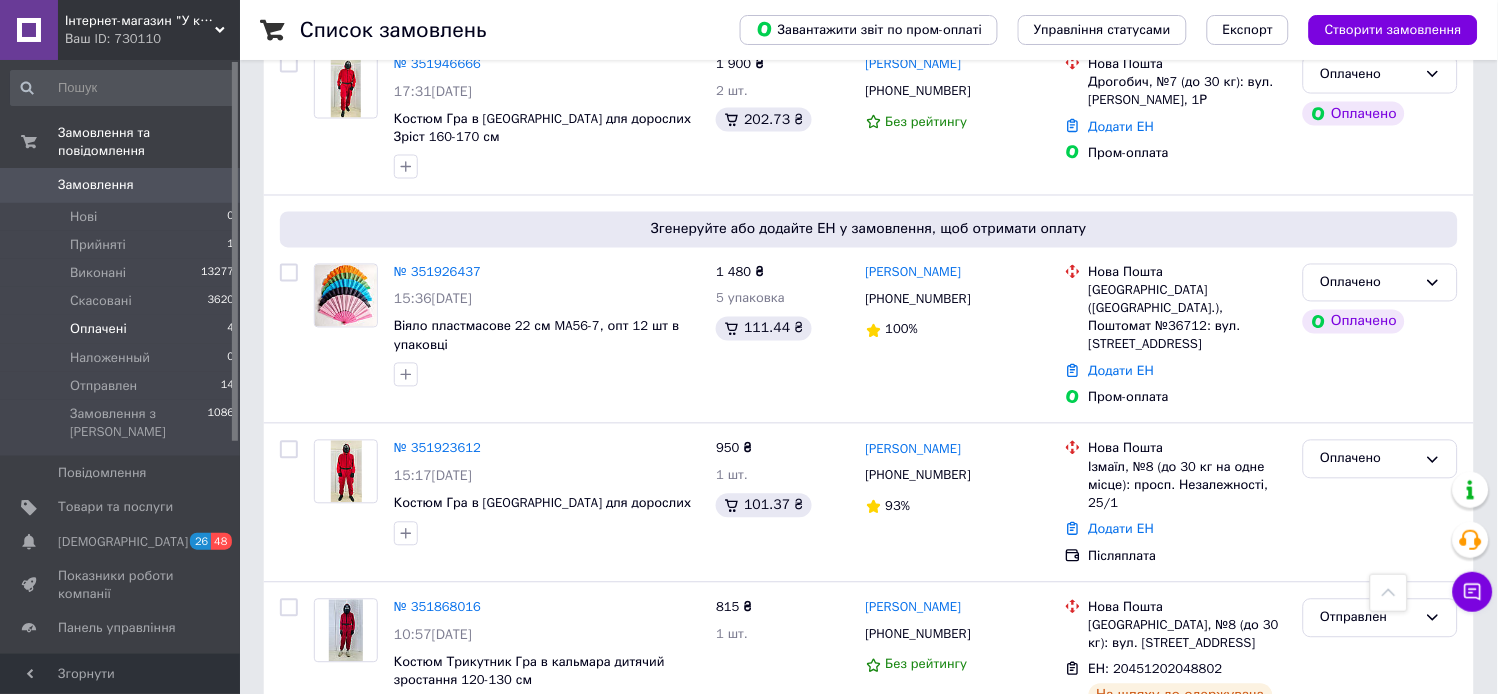 click on "Оплачені" at bounding box center [98, 329] 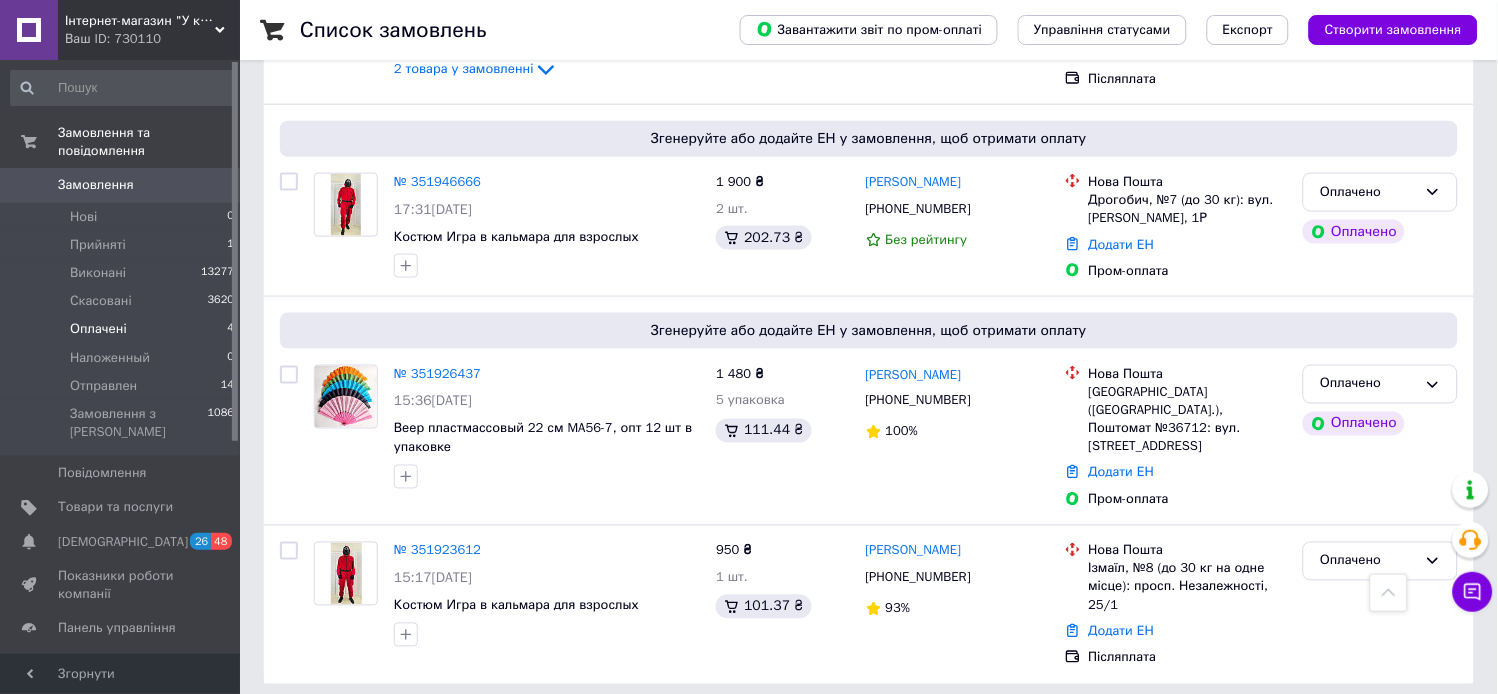 scroll, scrollTop: 467, scrollLeft: 0, axis: vertical 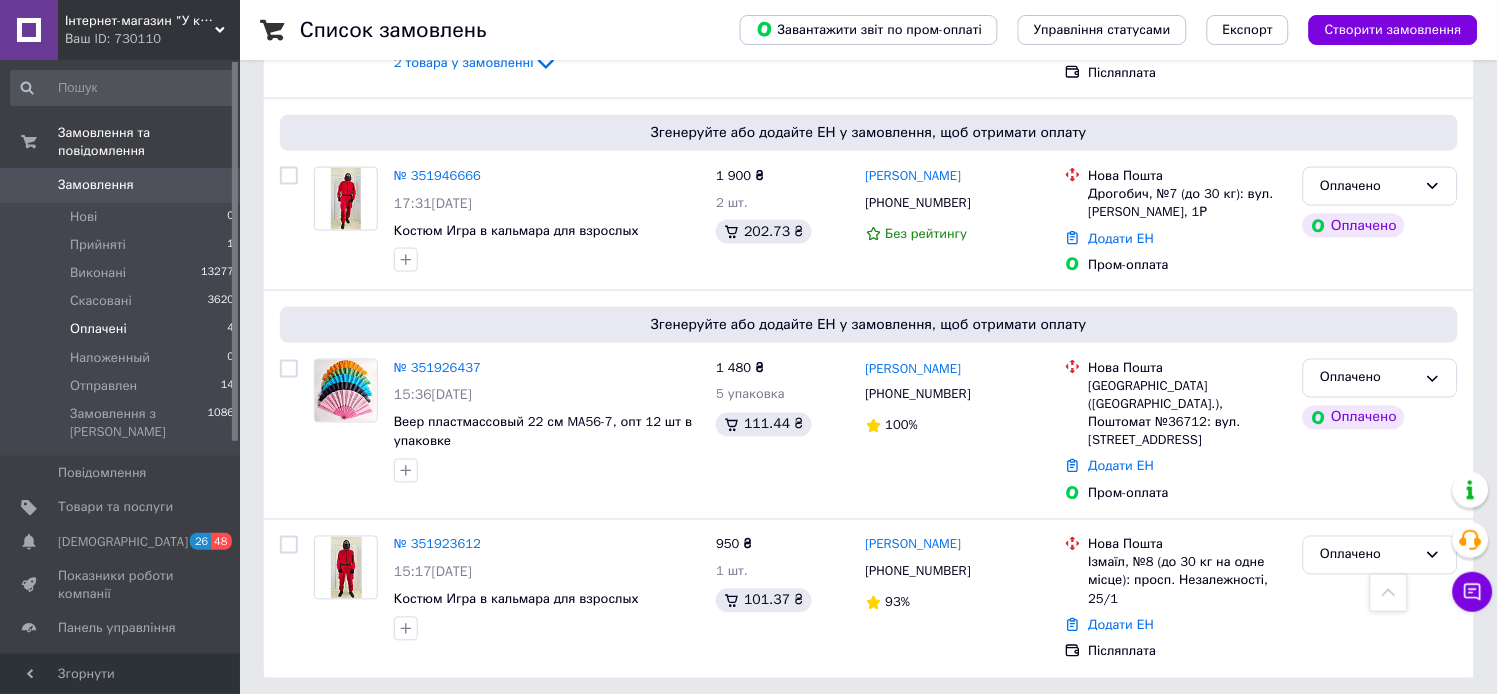 click on "№ 351923612" at bounding box center [437, 544] 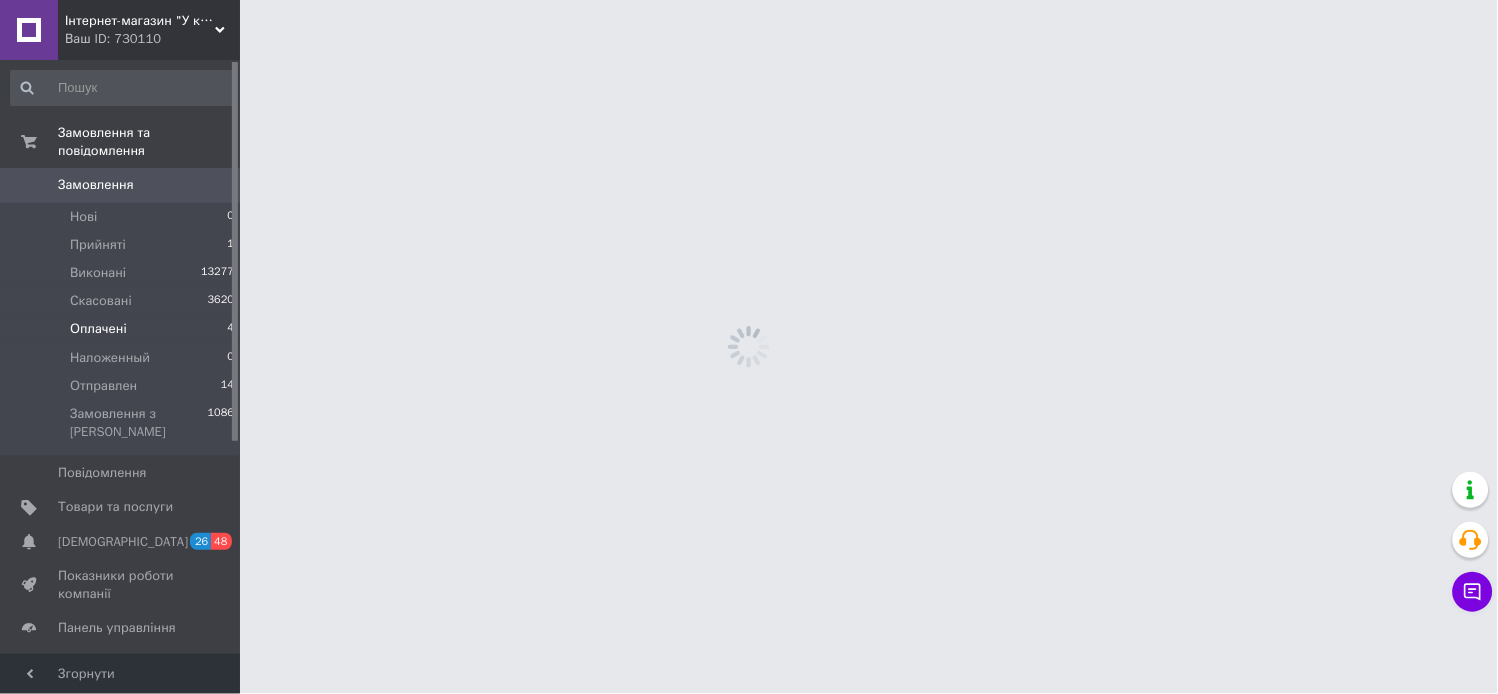 scroll, scrollTop: 0, scrollLeft: 0, axis: both 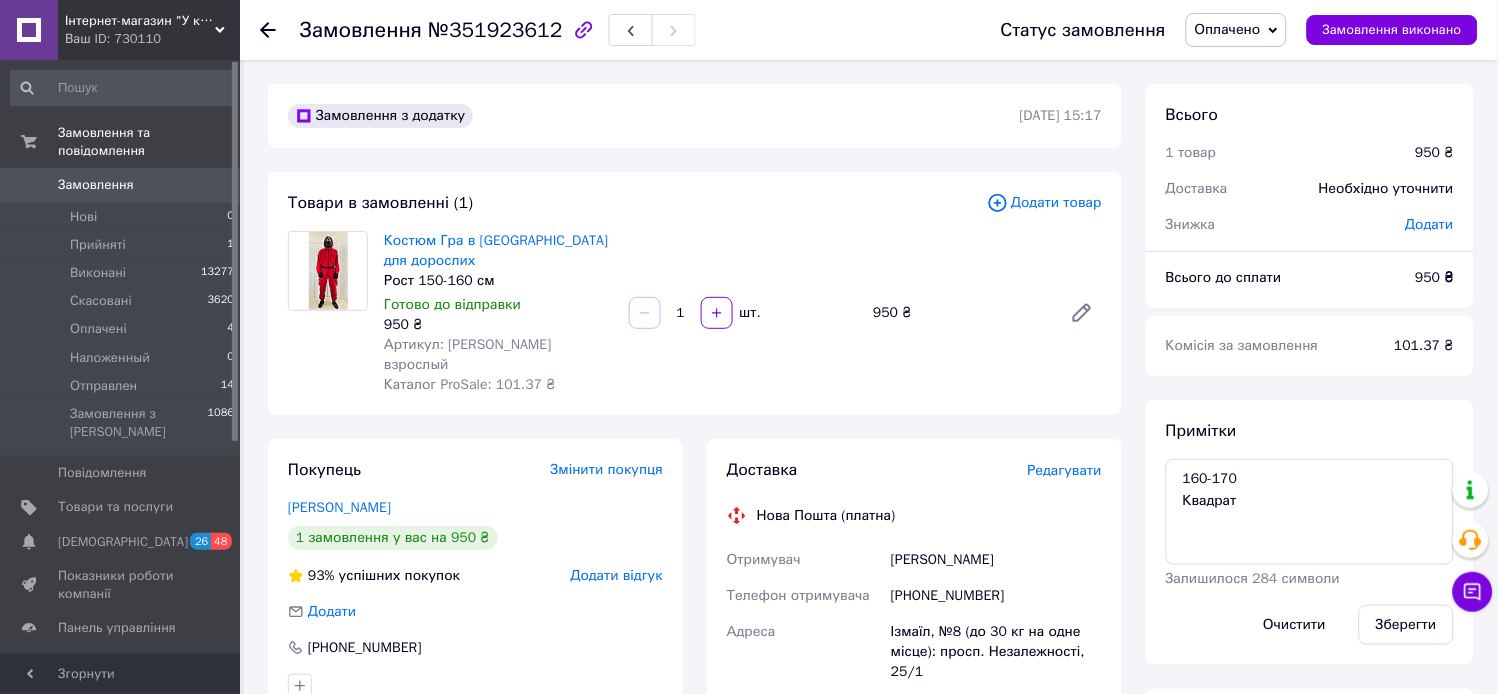 click 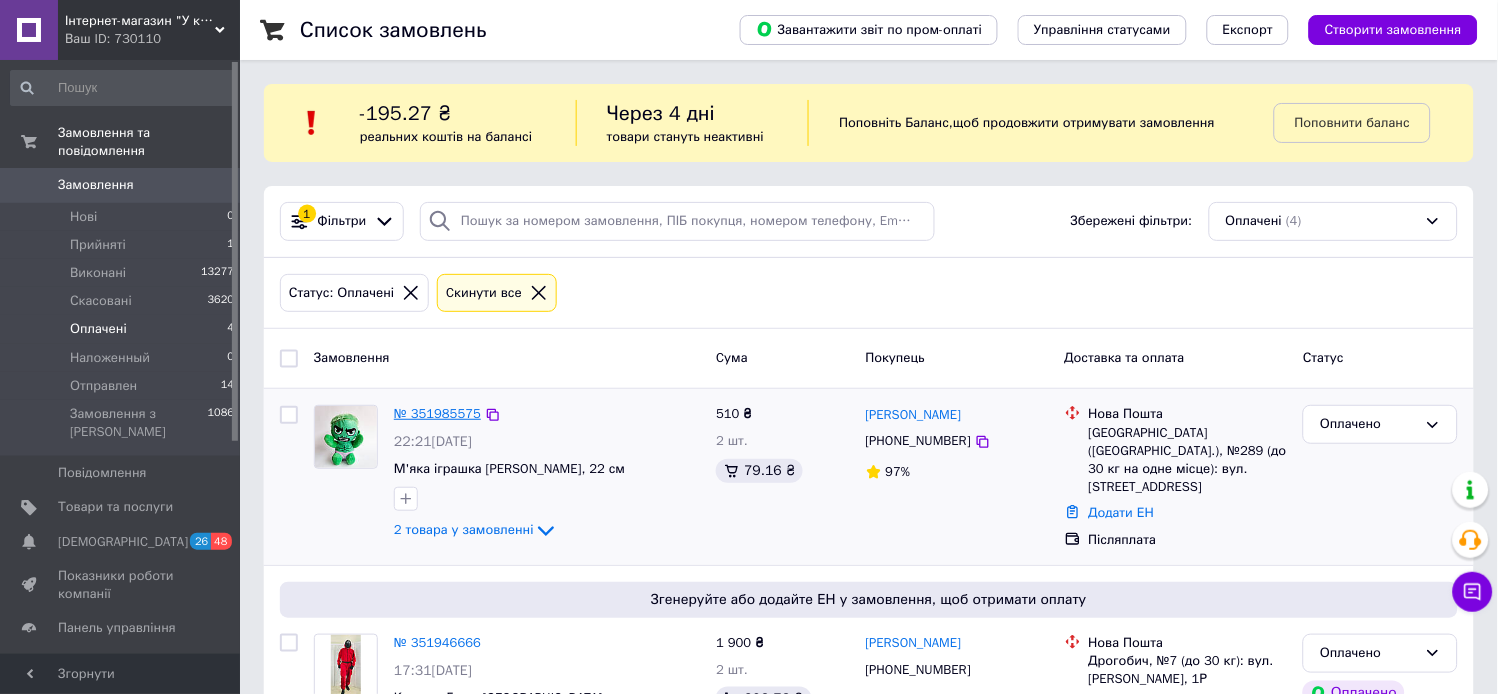 click on "№ 351985575" at bounding box center [437, 413] 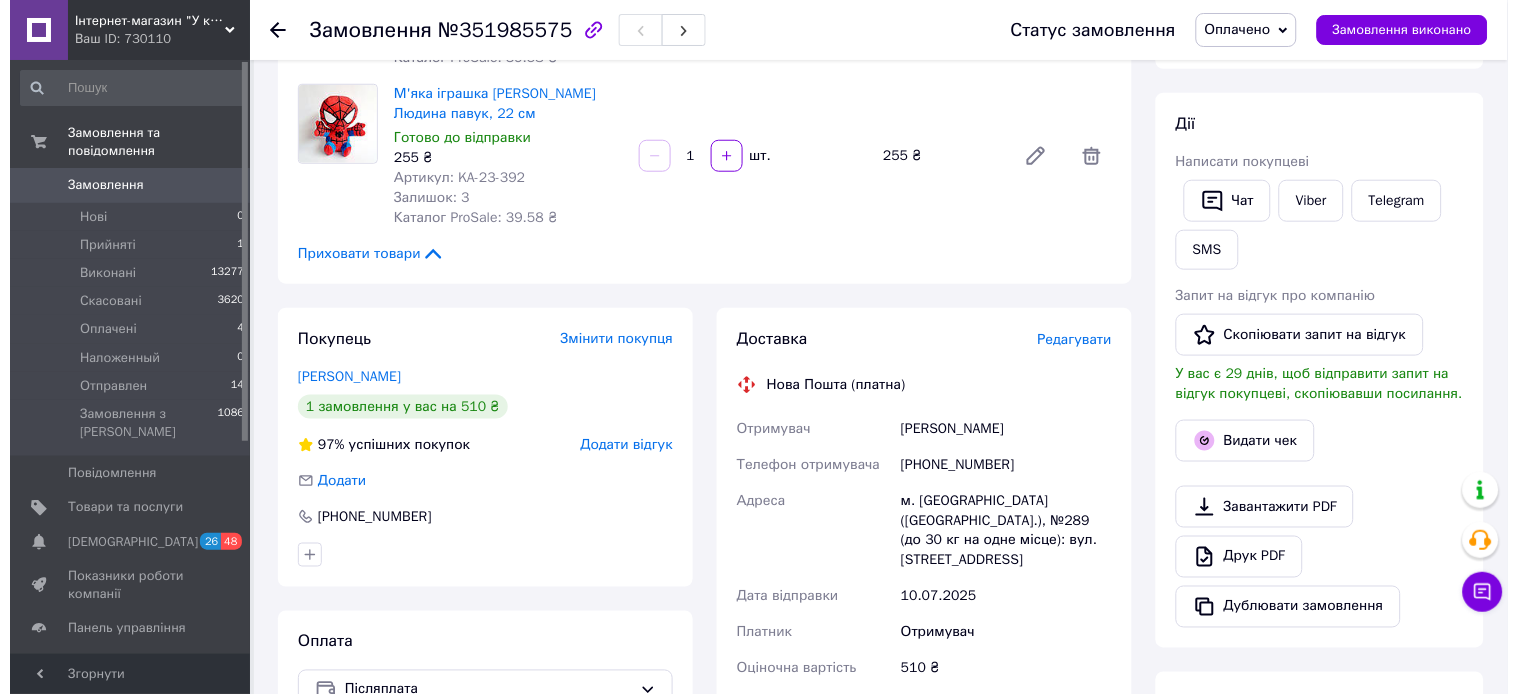 scroll, scrollTop: 333, scrollLeft: 0, axis: vertical 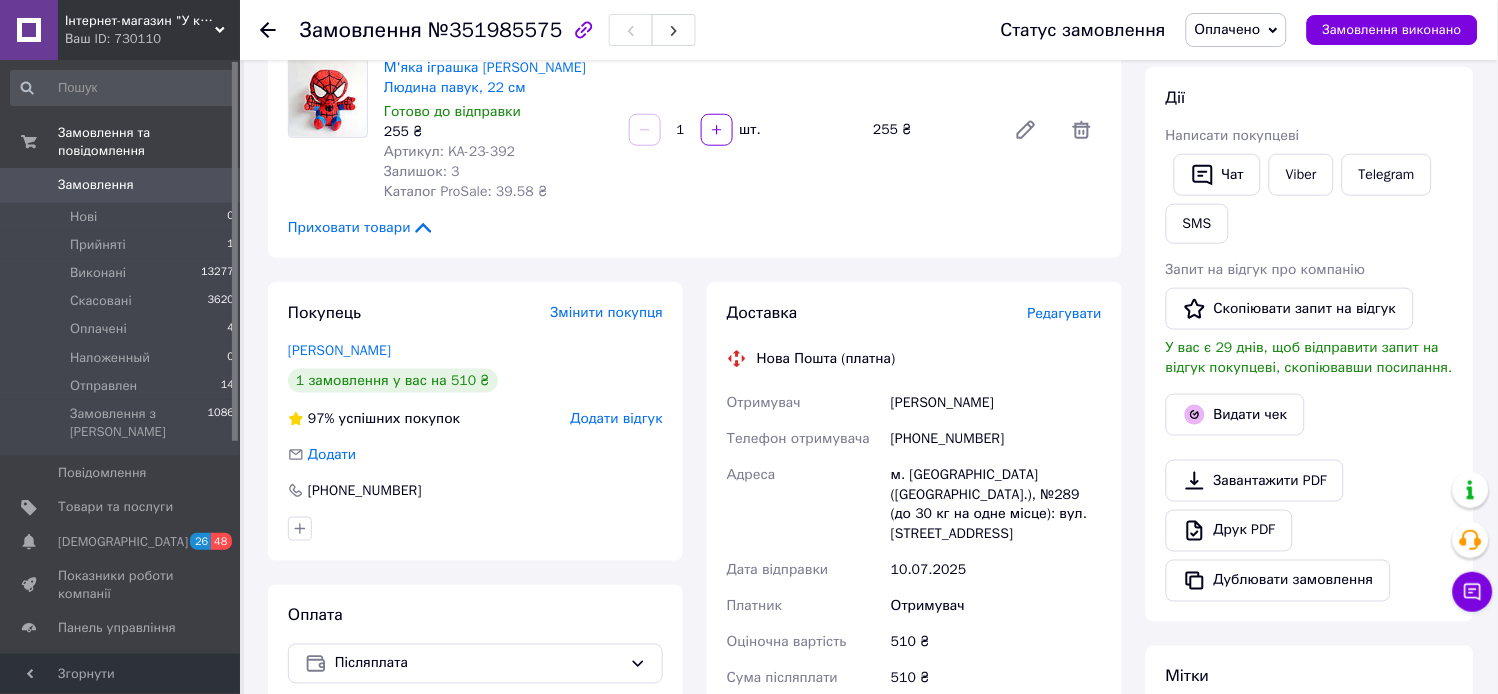 click on "Редагувати" at bounding box center (1065, 313) 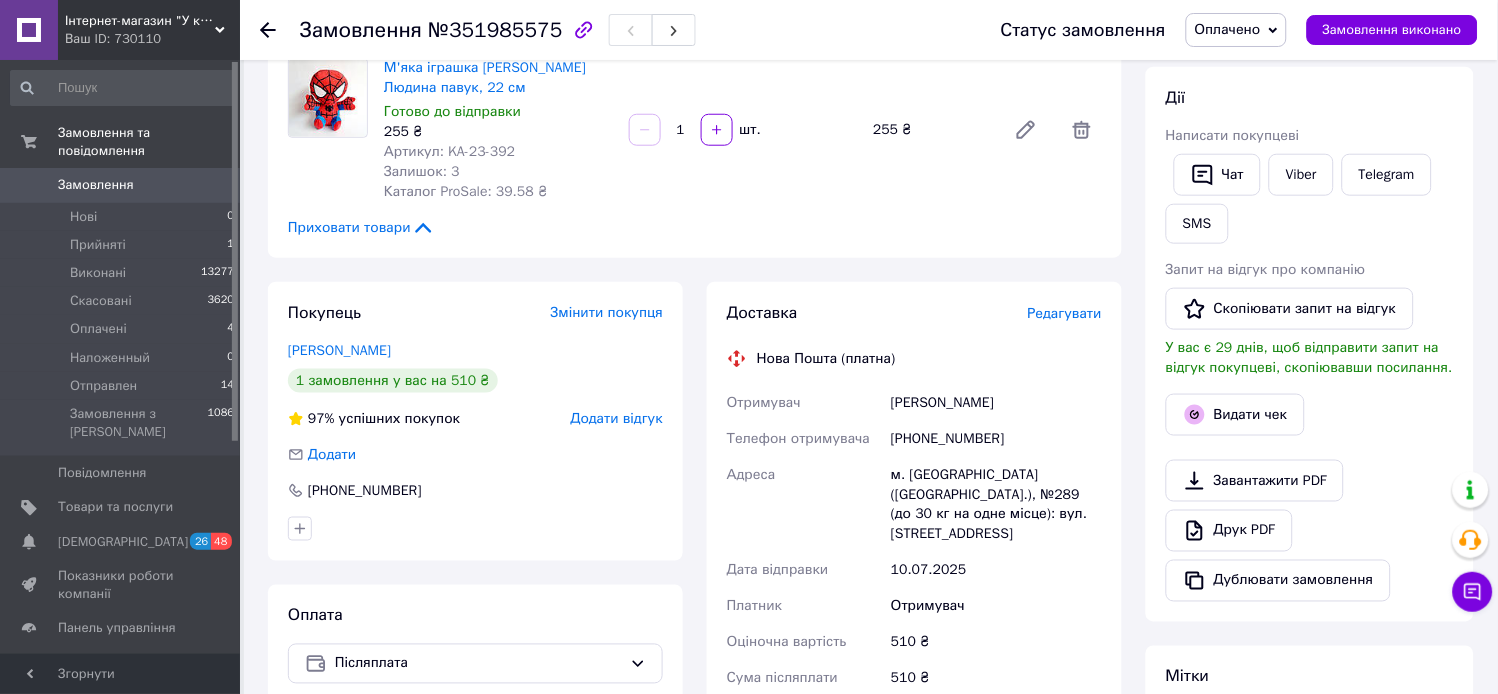 click on "Редагувати" at bounding box center (1065, 313) 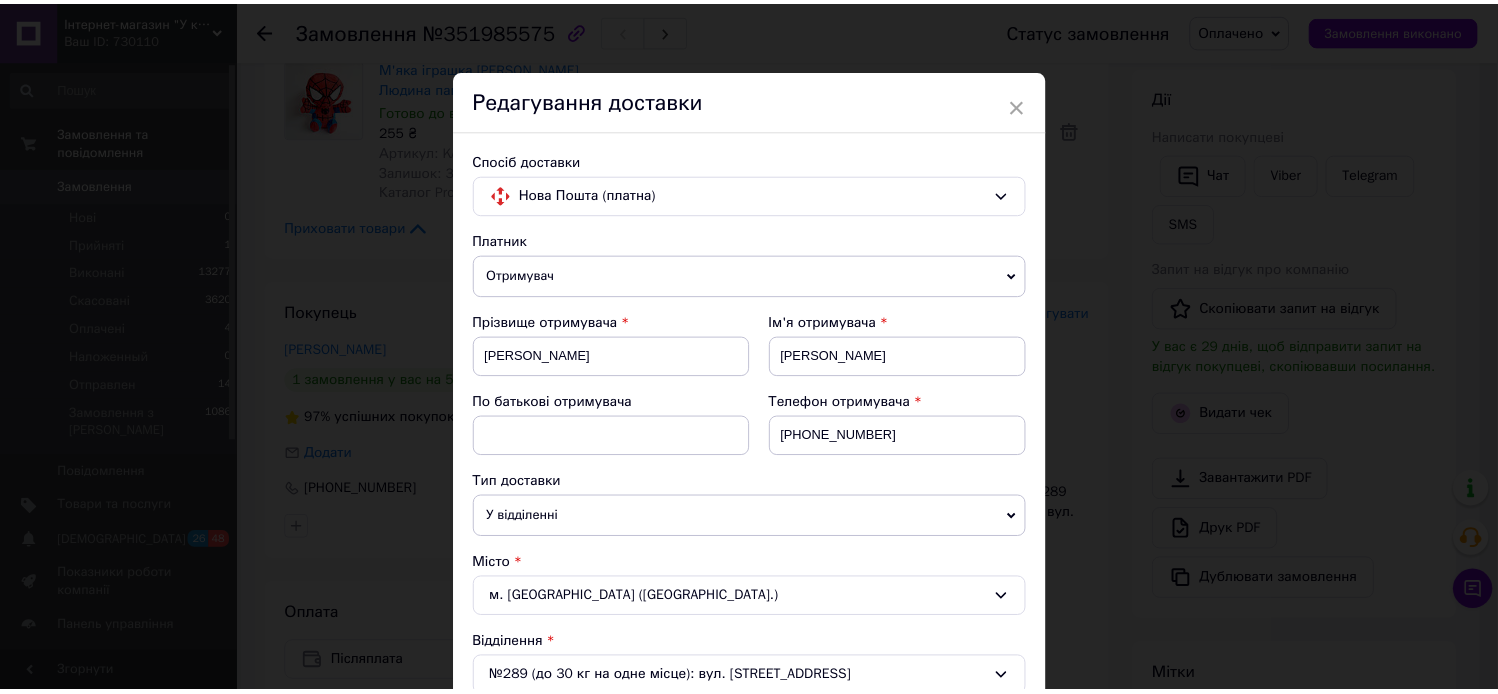 scroll, scrollTop: 834, scrollLeft: 0, axis: vertical 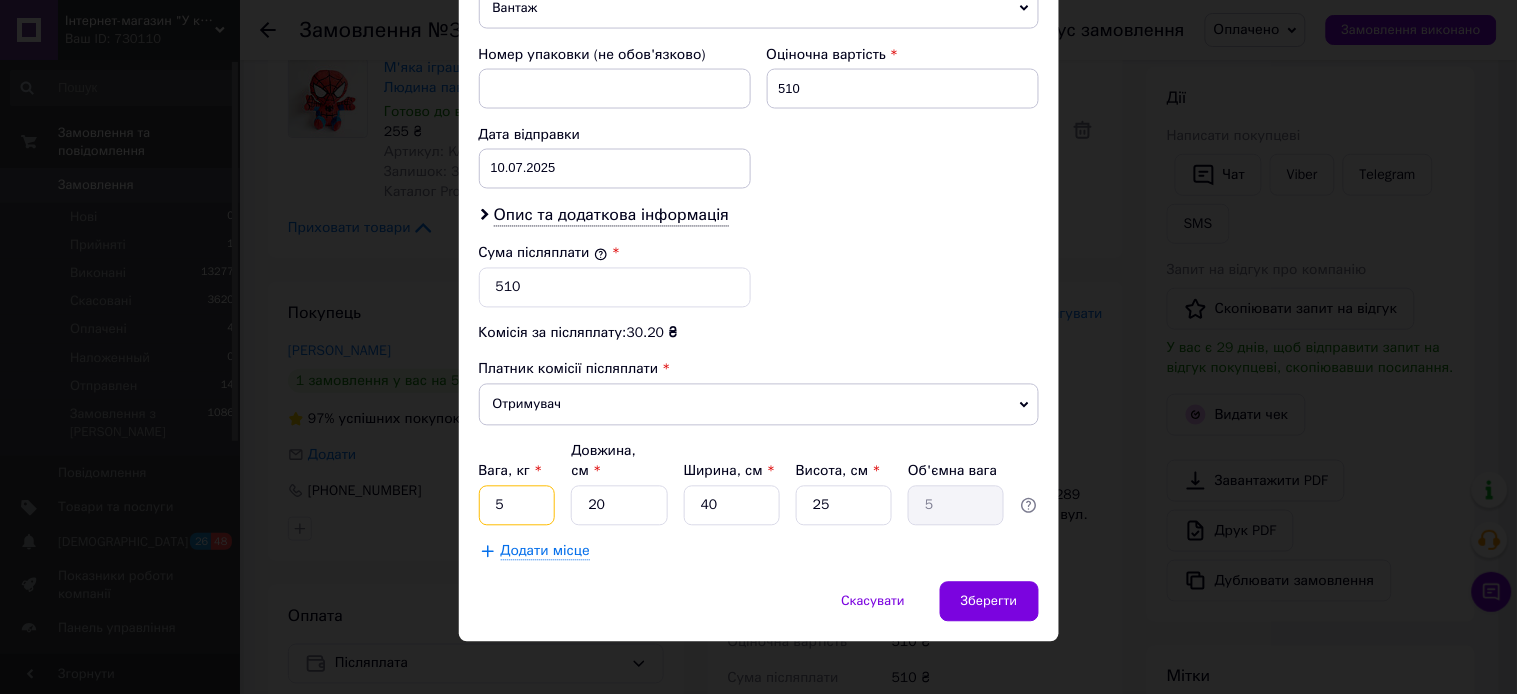 click on "5" at bounding box center (517, 506) 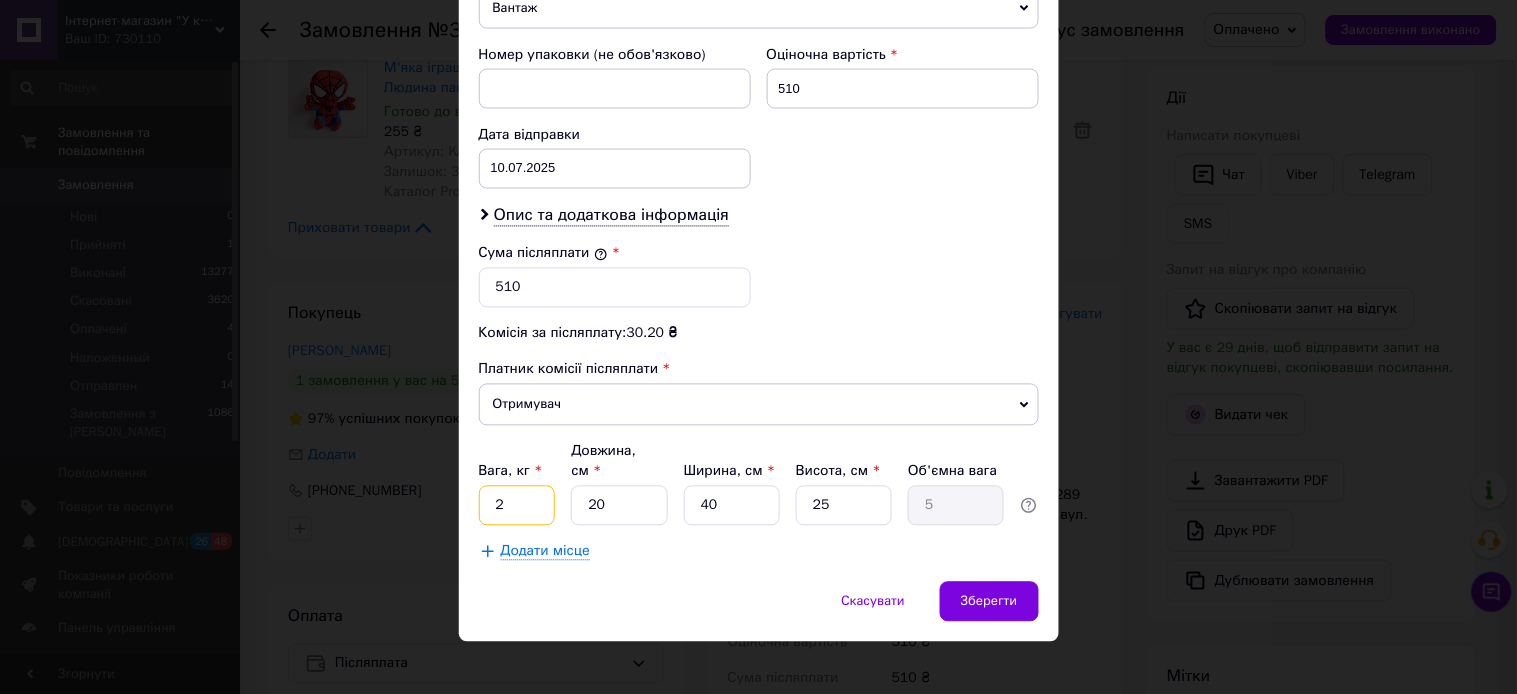 type on "2" 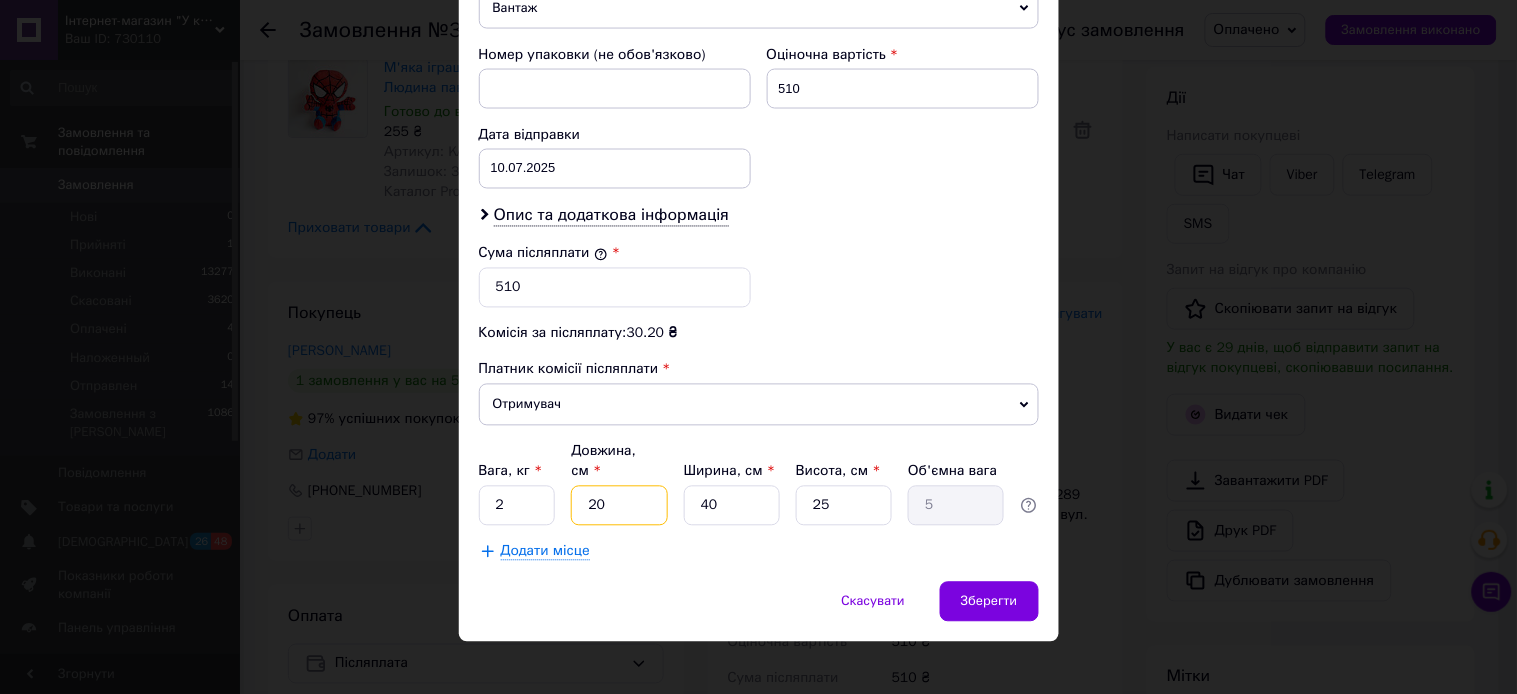 drag, startPoint x: 607, startPoint y: 487, endPoint x: 580, endPoint y: 494, distance: 27.89265 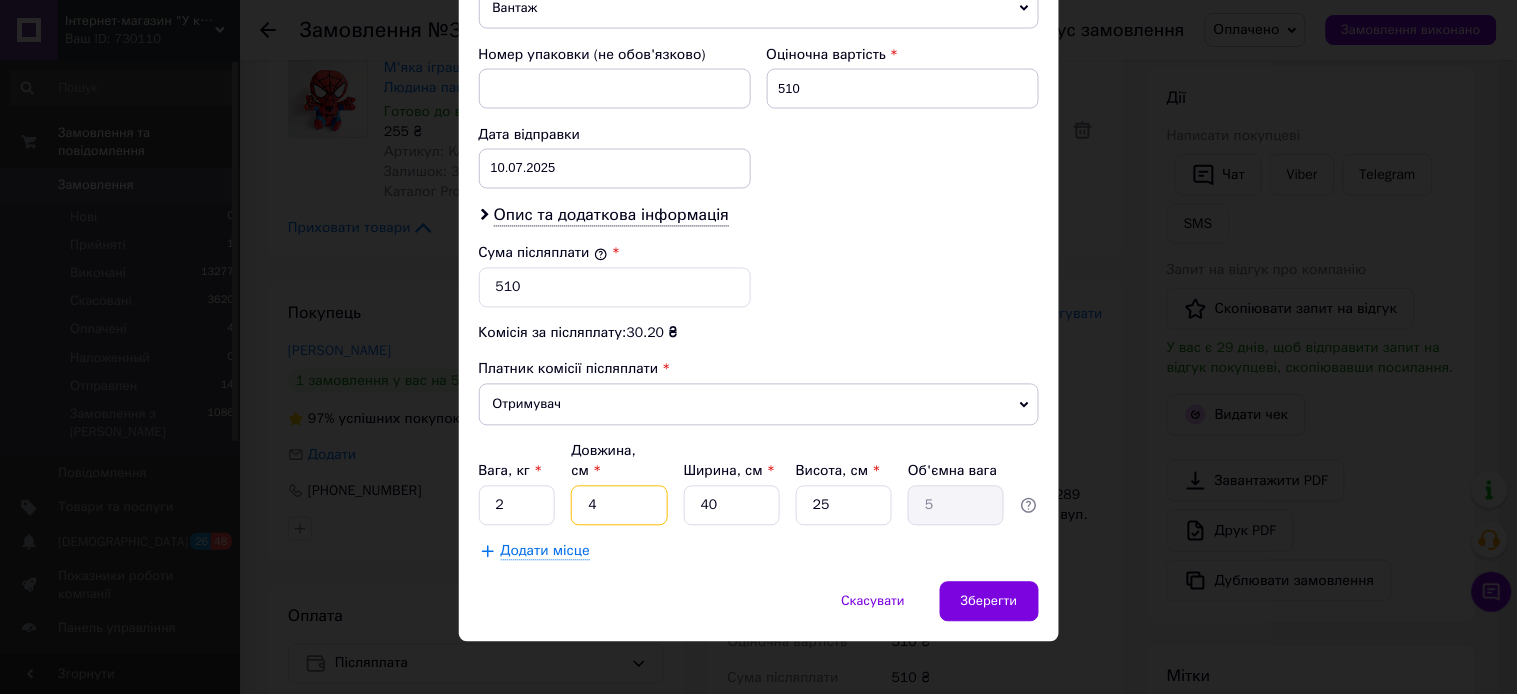 type on "40" 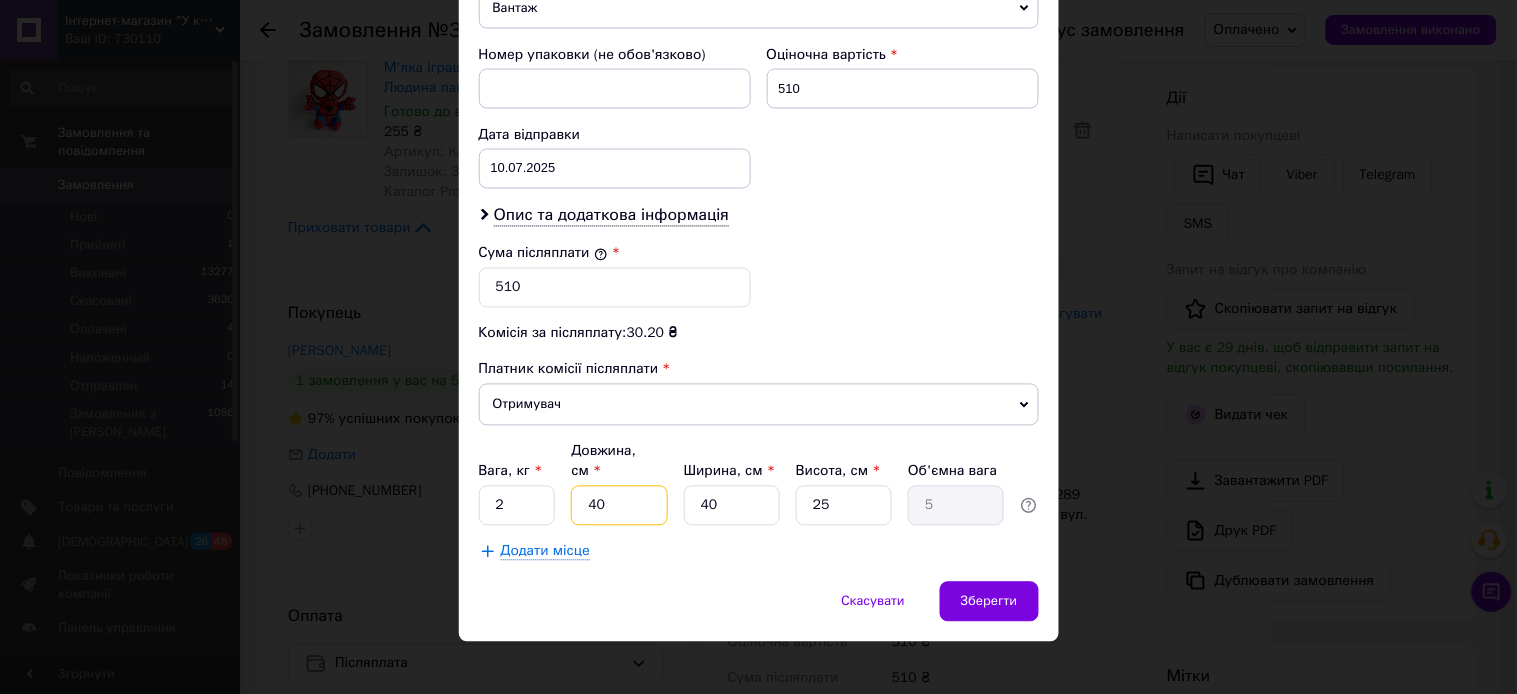 type on "10" 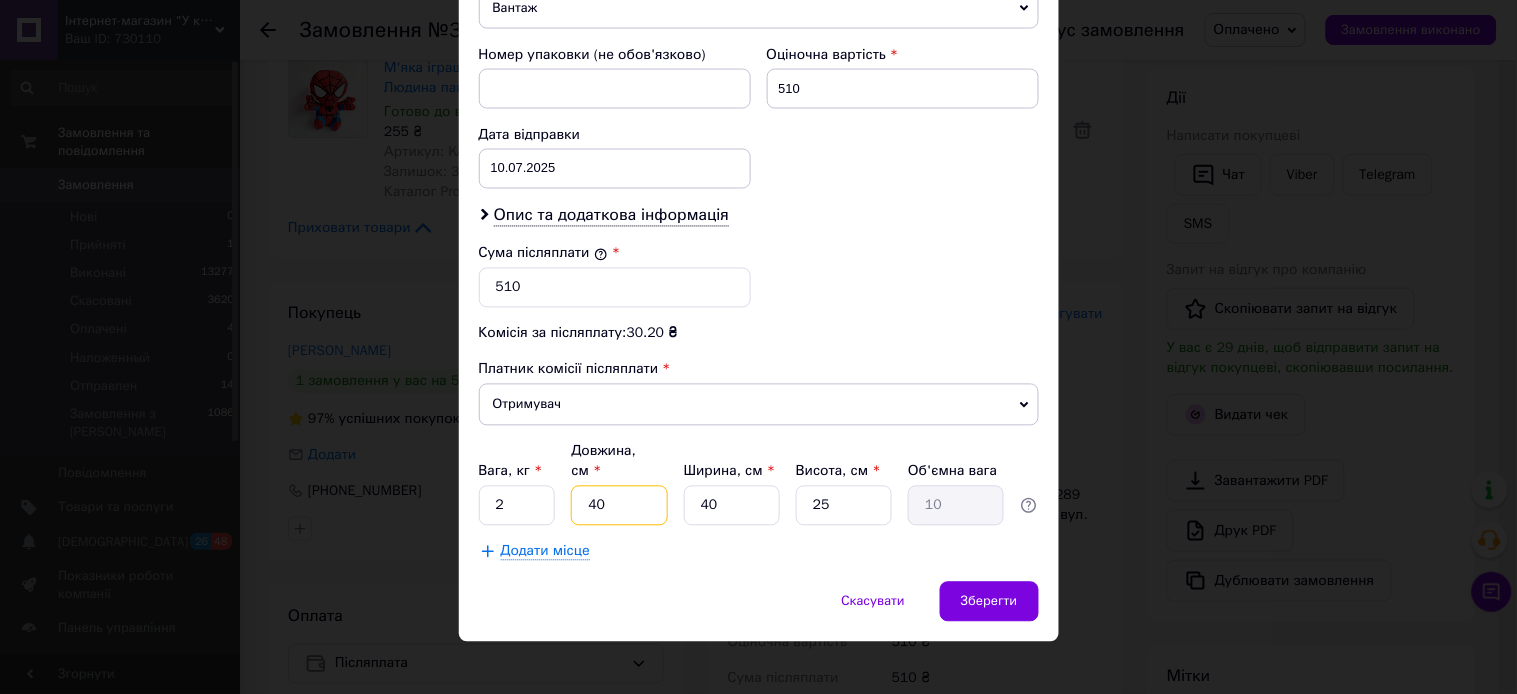 type on "40" 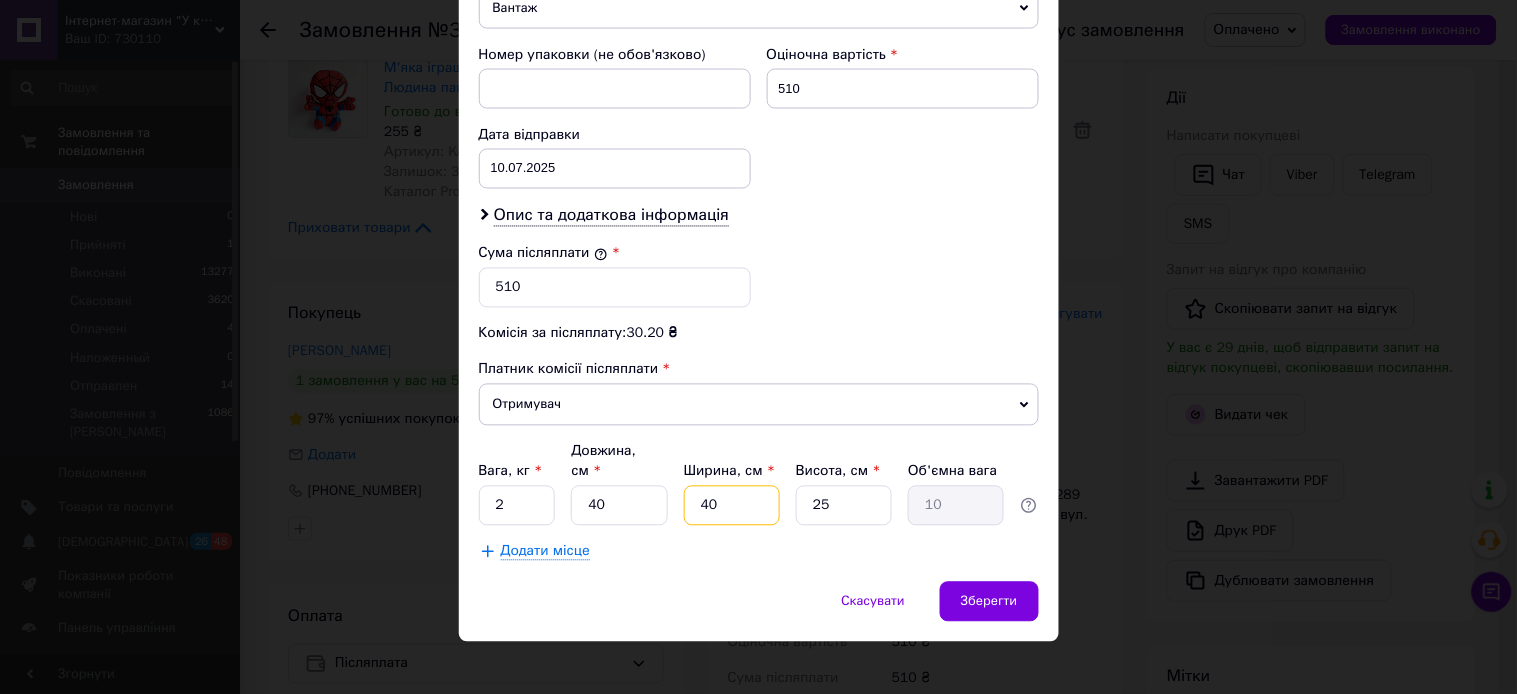 drag, startPoint x: 715, startPoint y: 496, endPoint x: 701, endPoint y: 494, distance: 14.142136 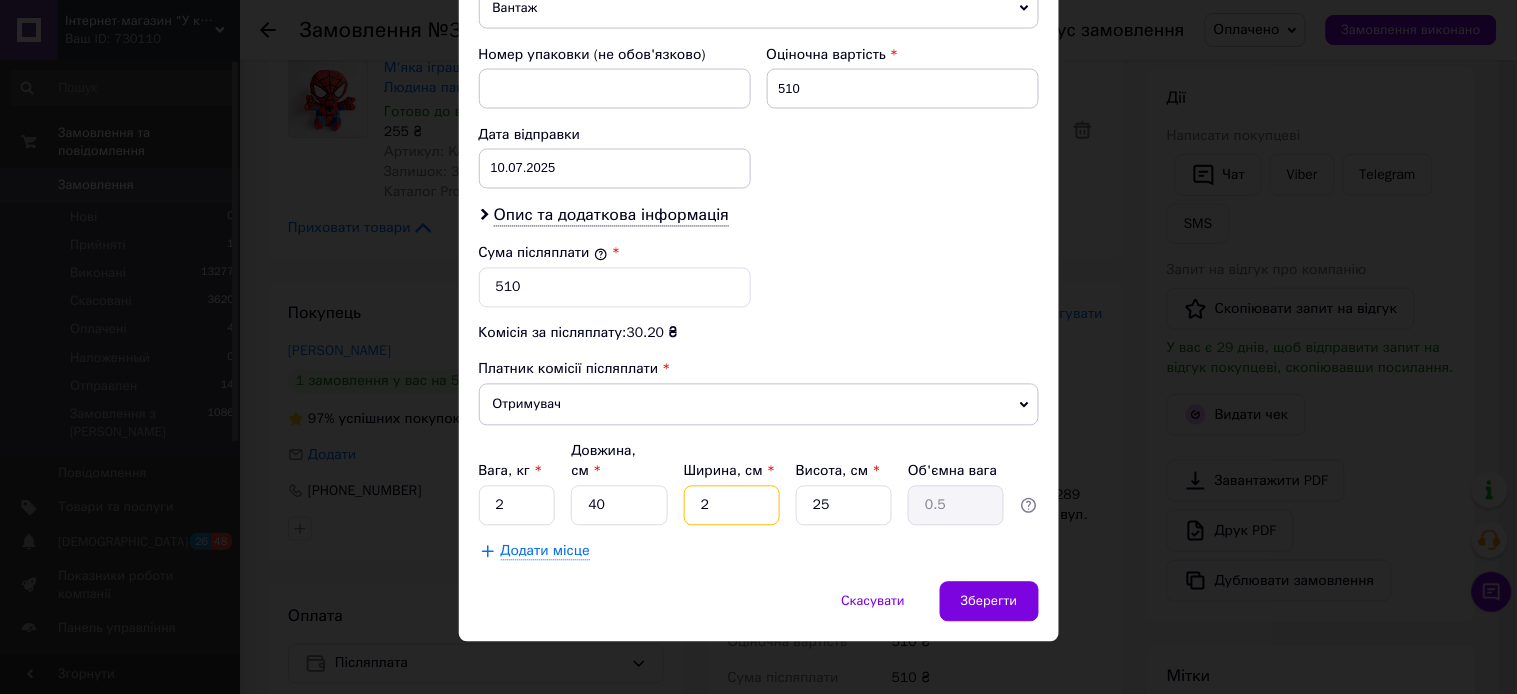 type on "25" 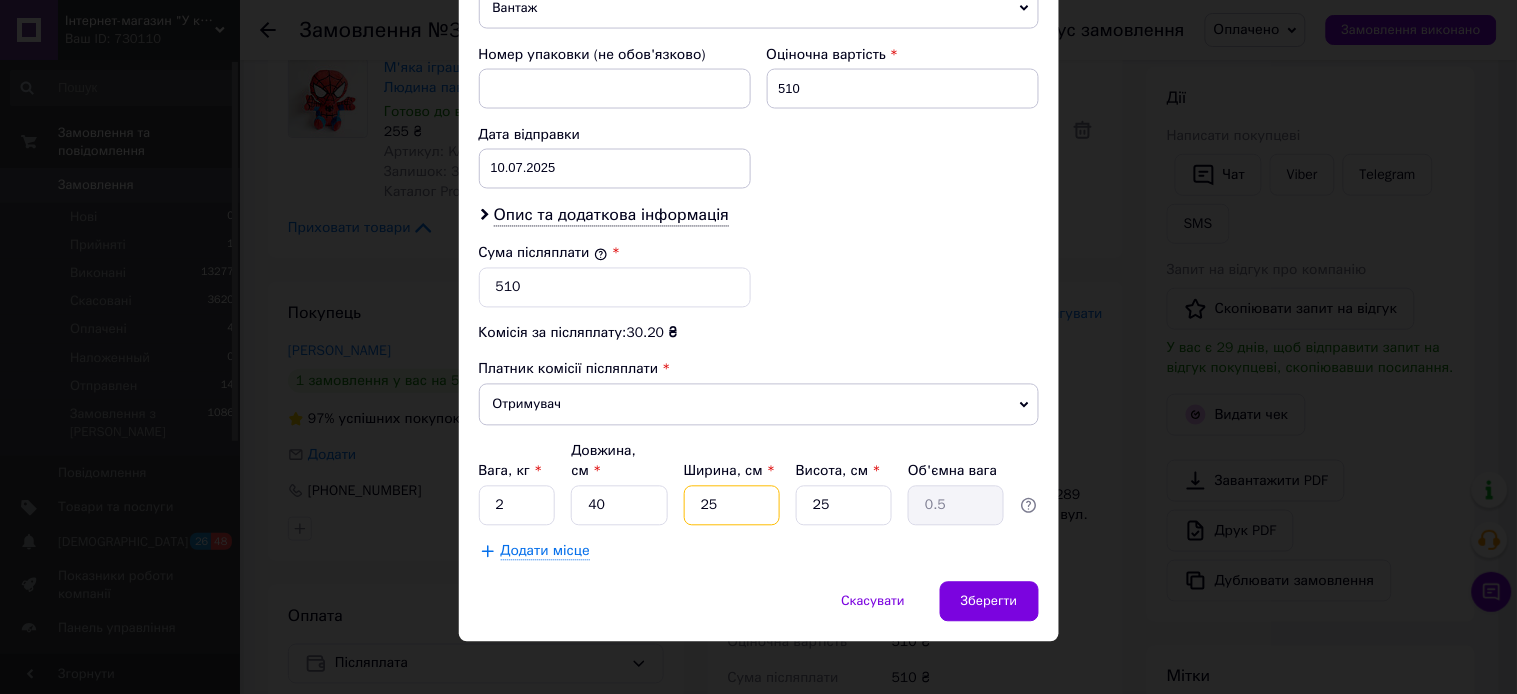 type on "6.25" 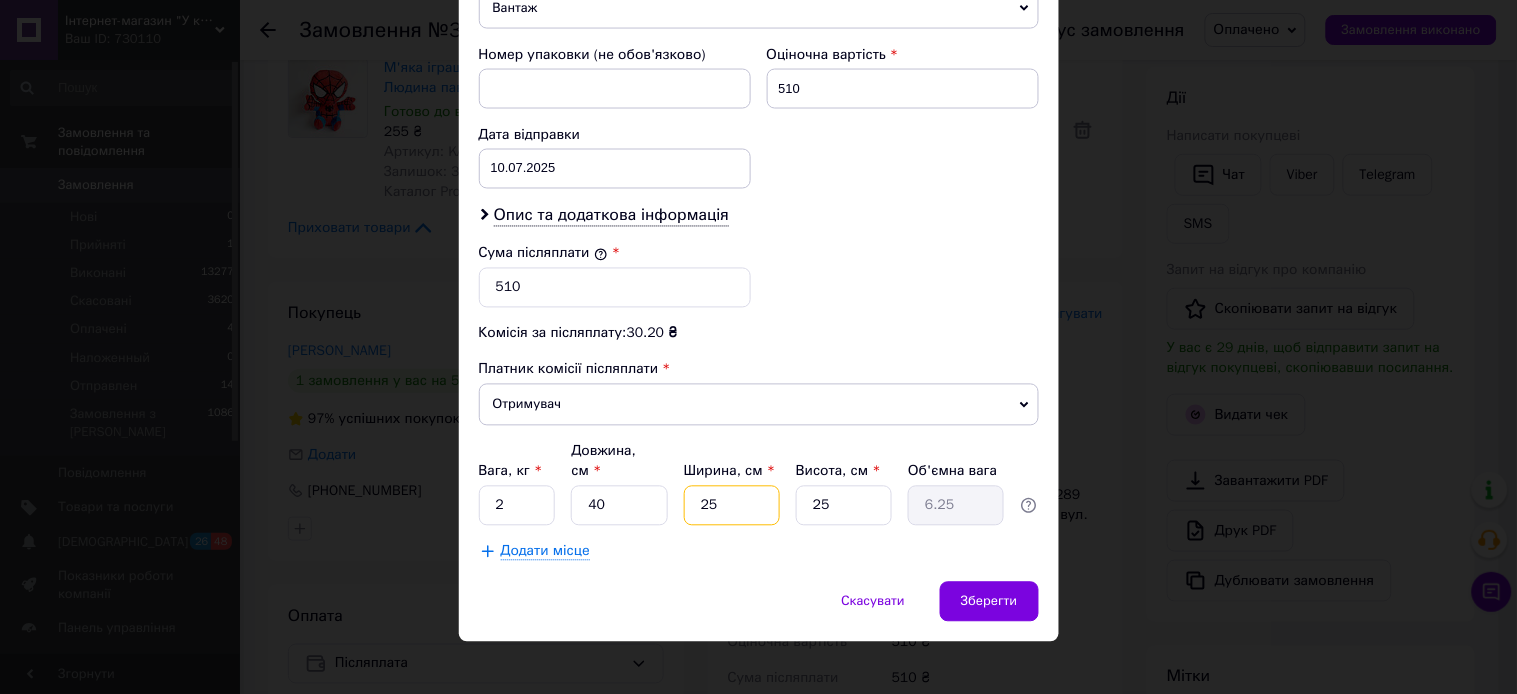 type on "25" 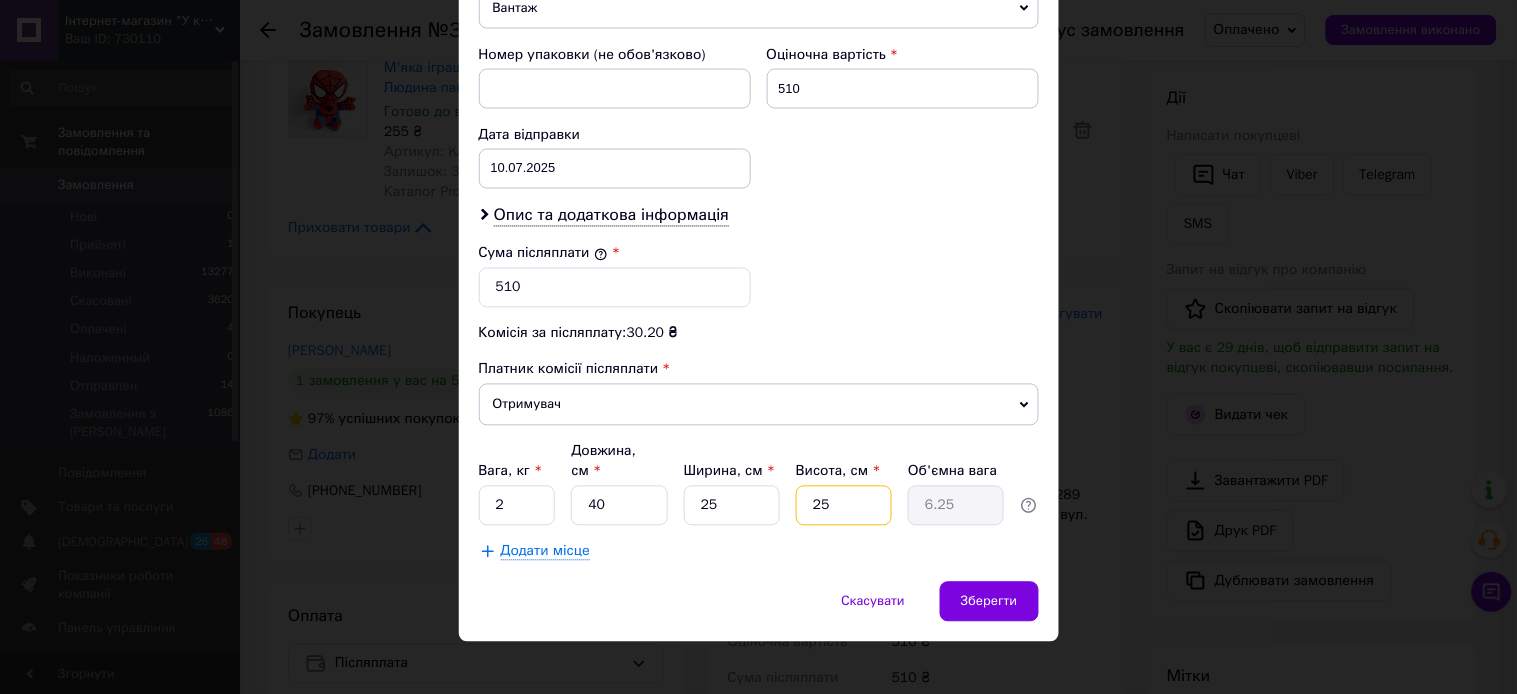 drag, startPoint x: 843, startPoint y: 497, endPoint x: 778, endPoint y: 493, distance: 65.12296 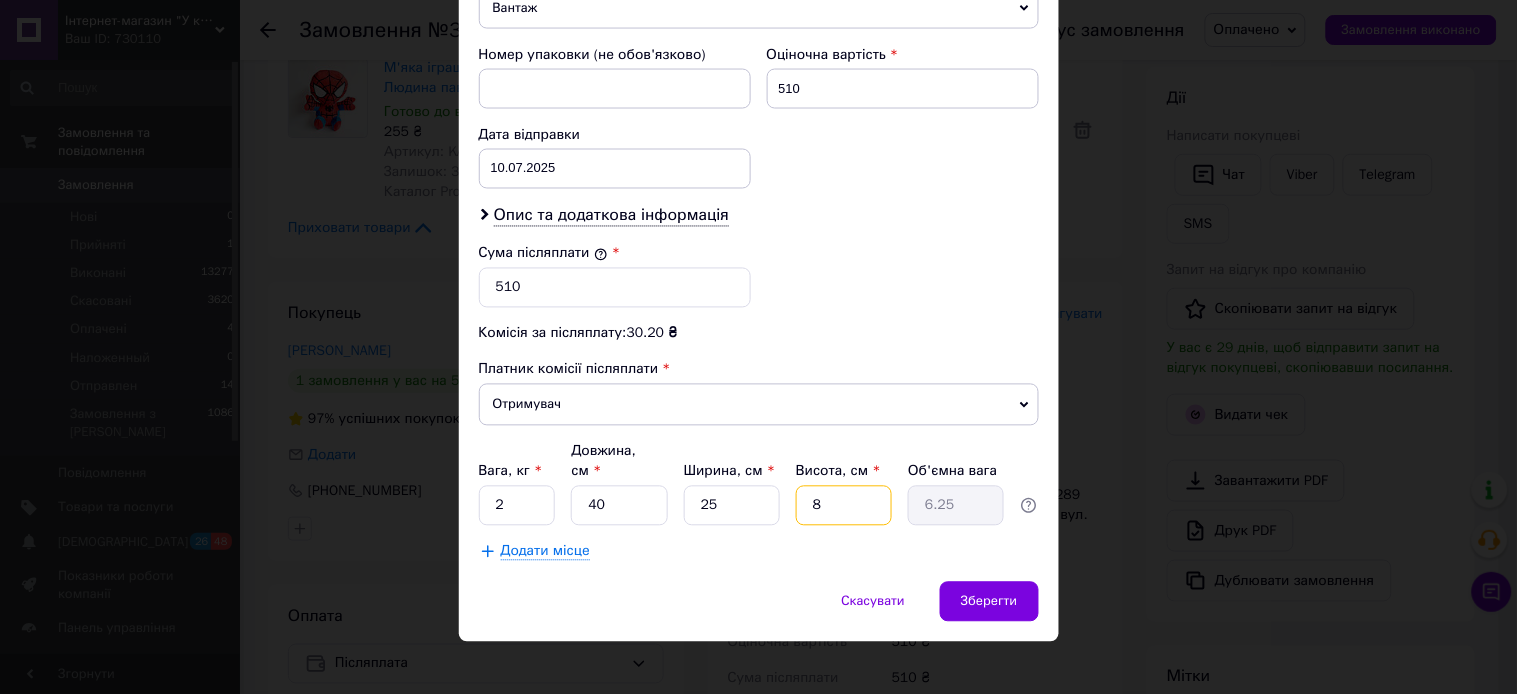 type on "2" 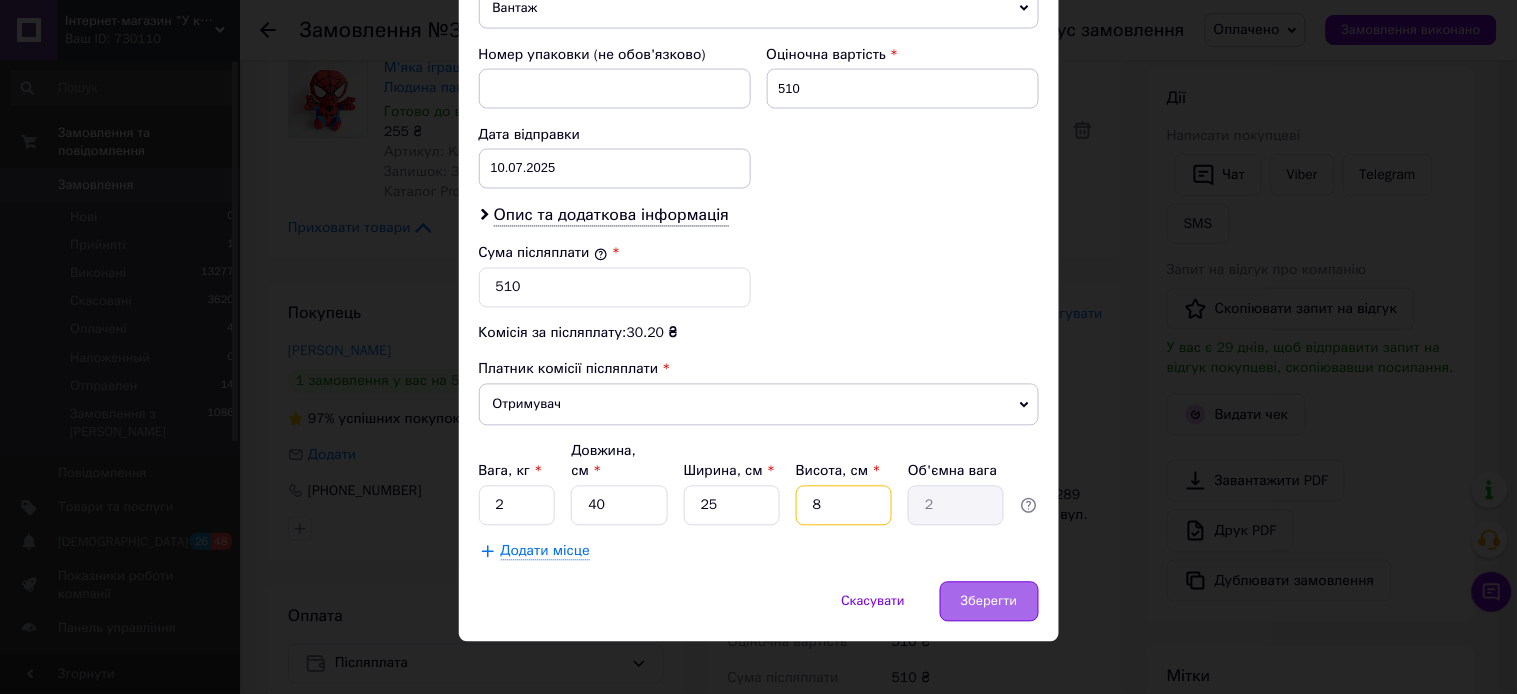type on "8" 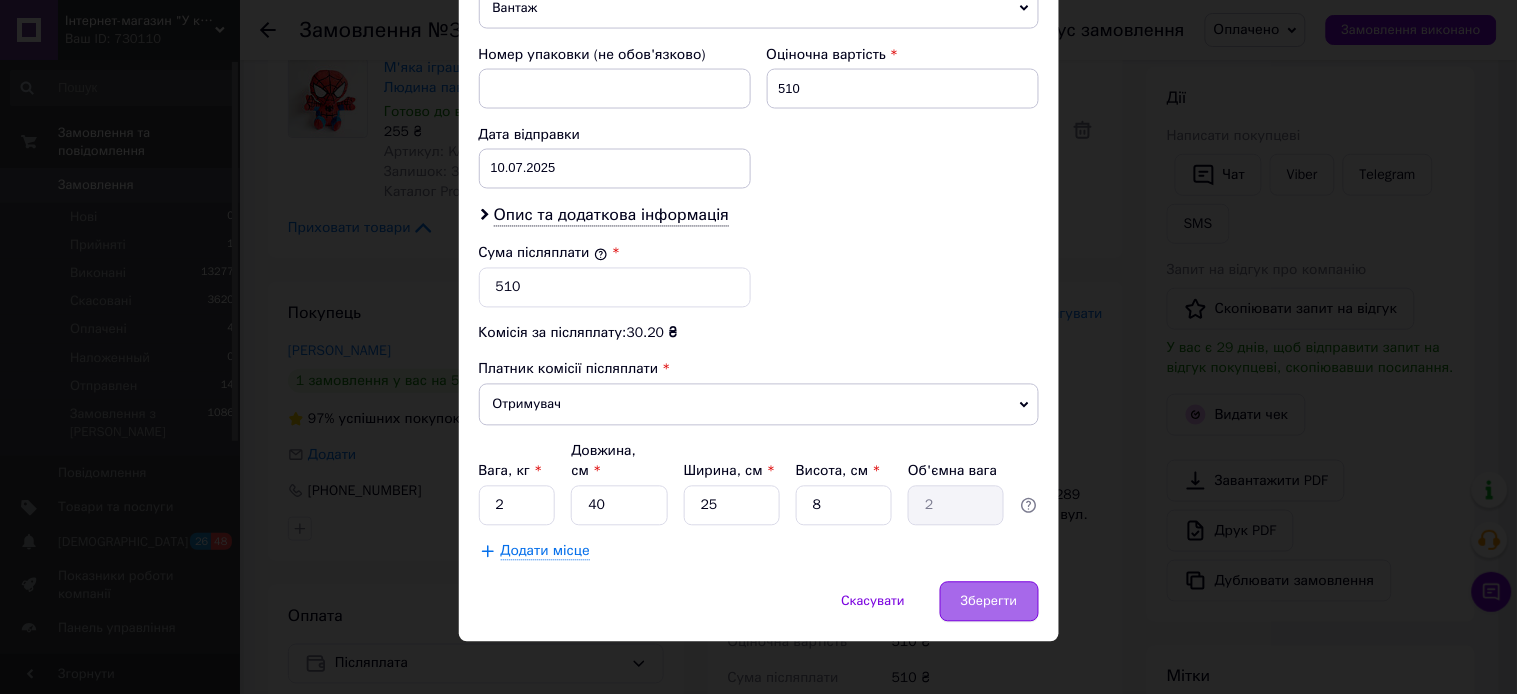 click on "Зберегти" at bounding box center (989, 602) 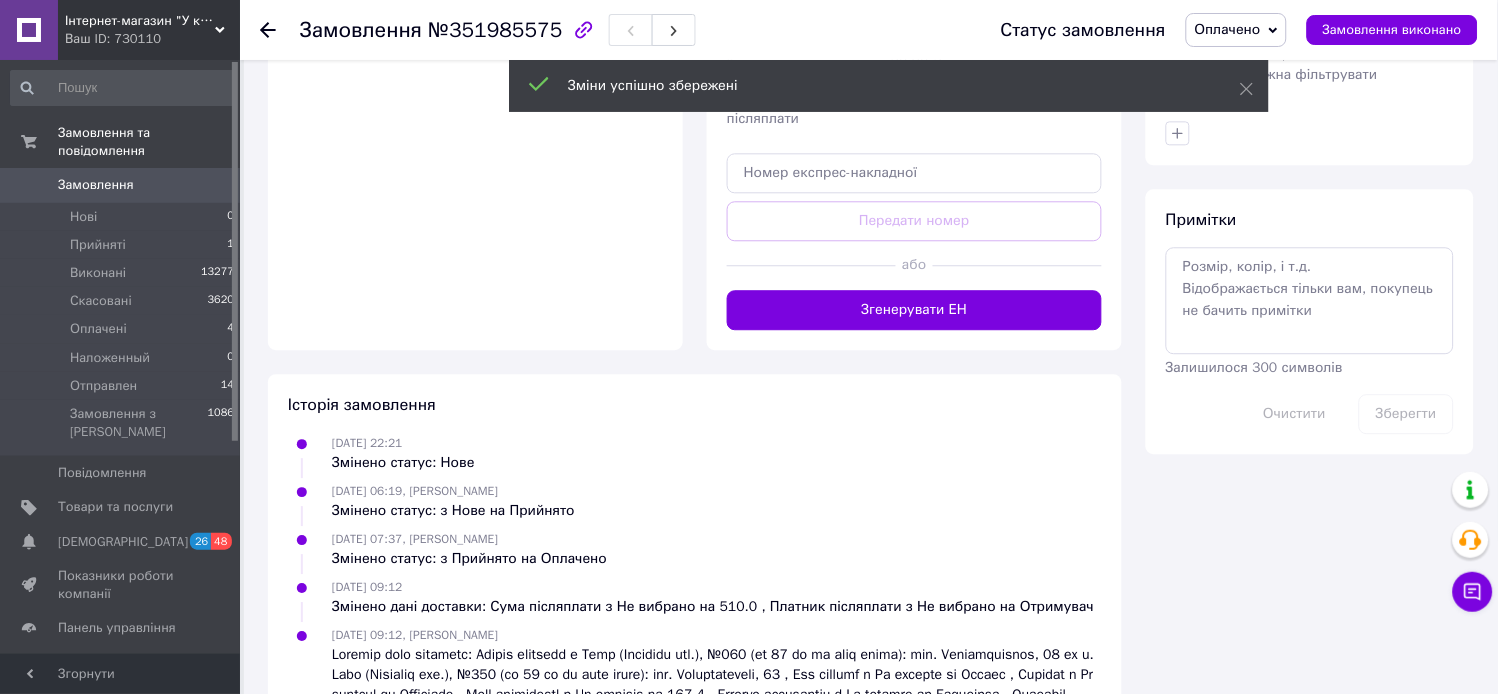 scroll, scrollTop: 1000, scrollLeft: 0, axis: vertical 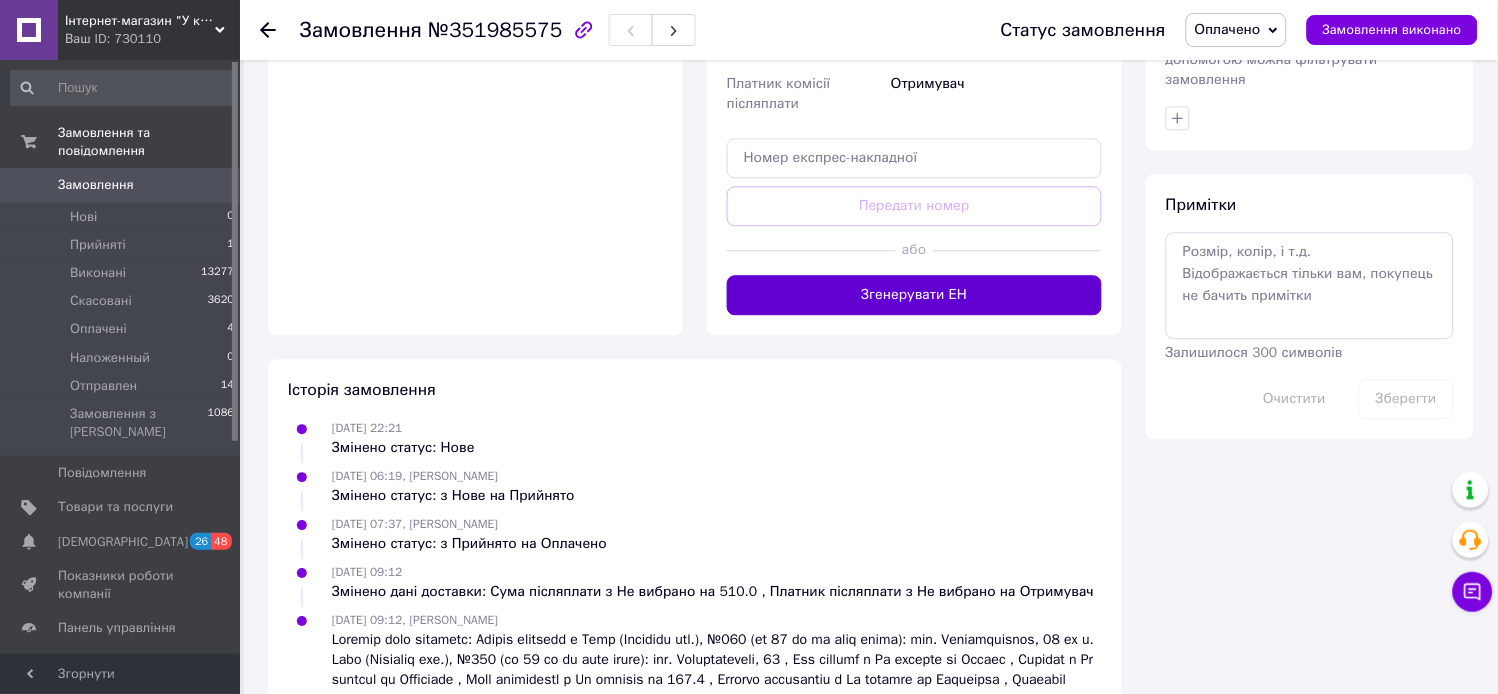 click on "Згенерувати ЕН" at bounding box center (914, 295) 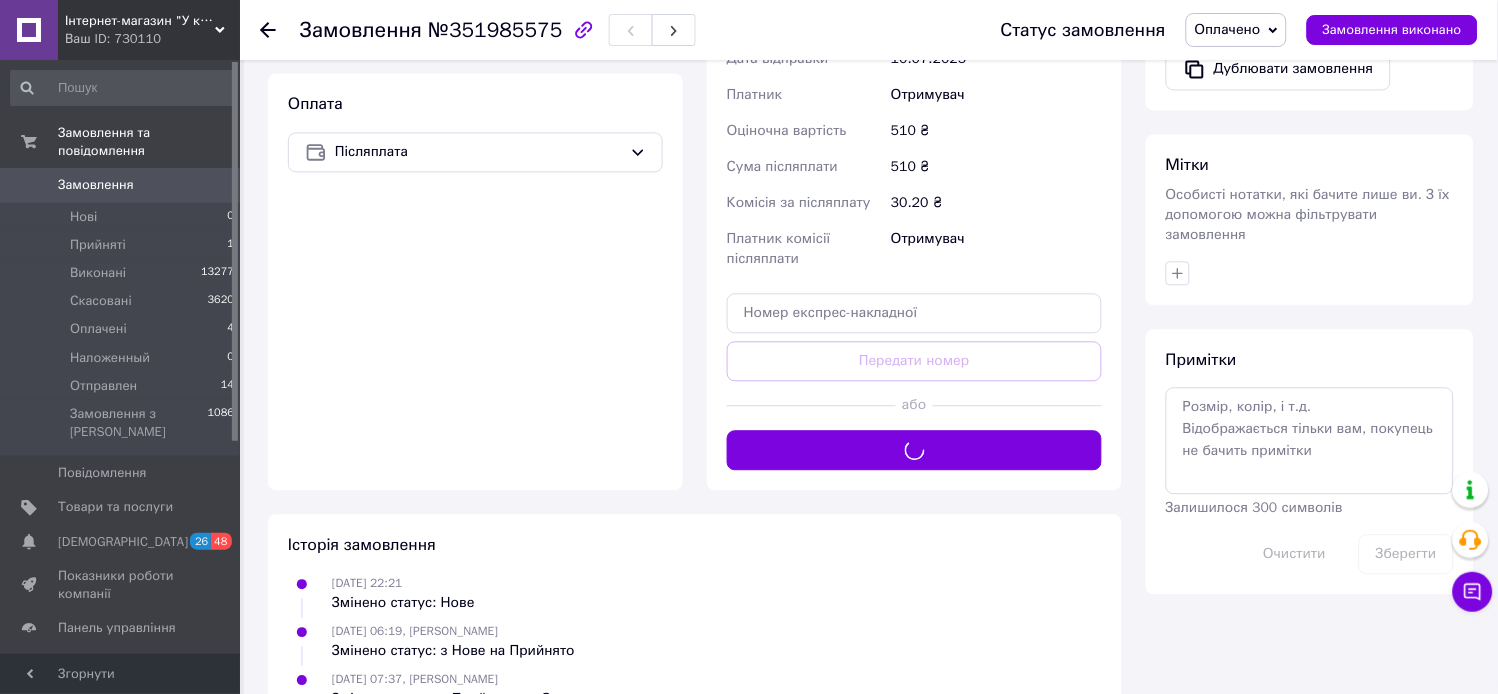 scroll, scrollTop: 888, scrollLeft: 0, axis: vertical 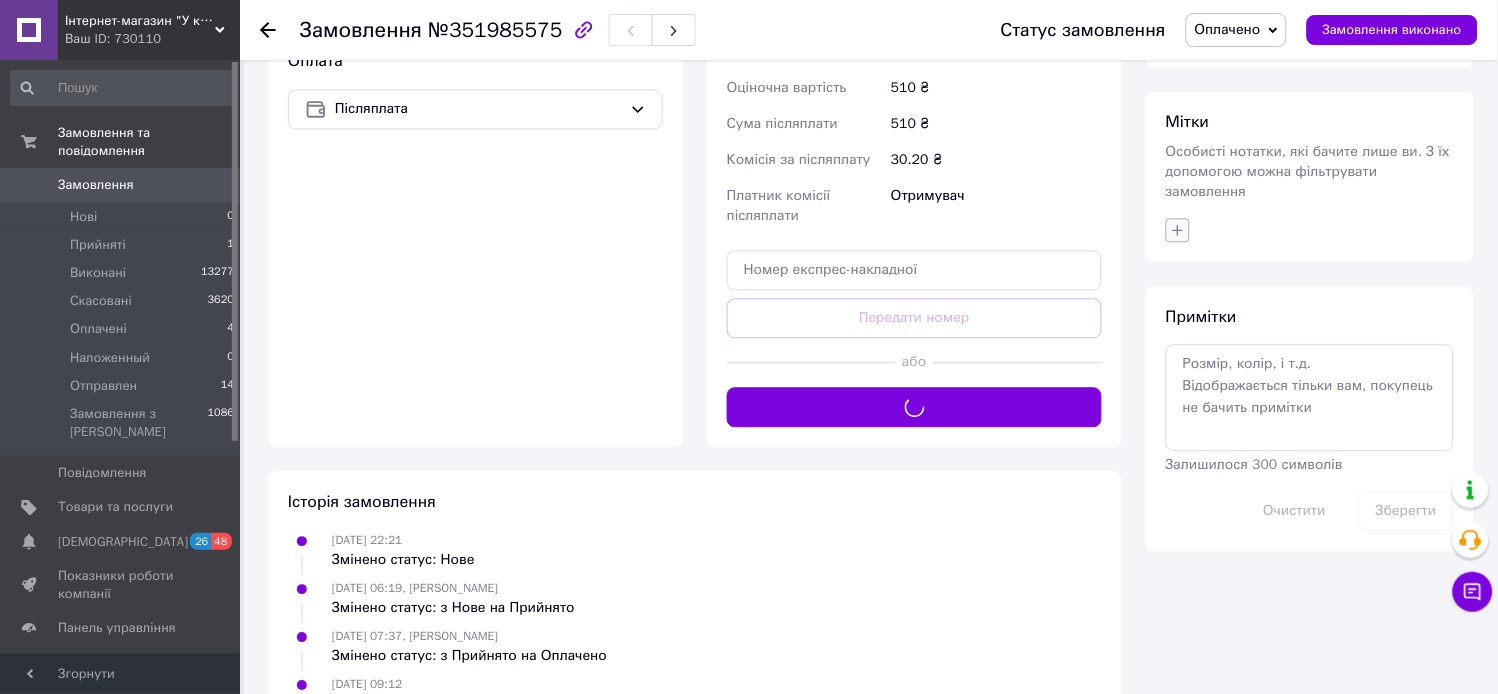 click 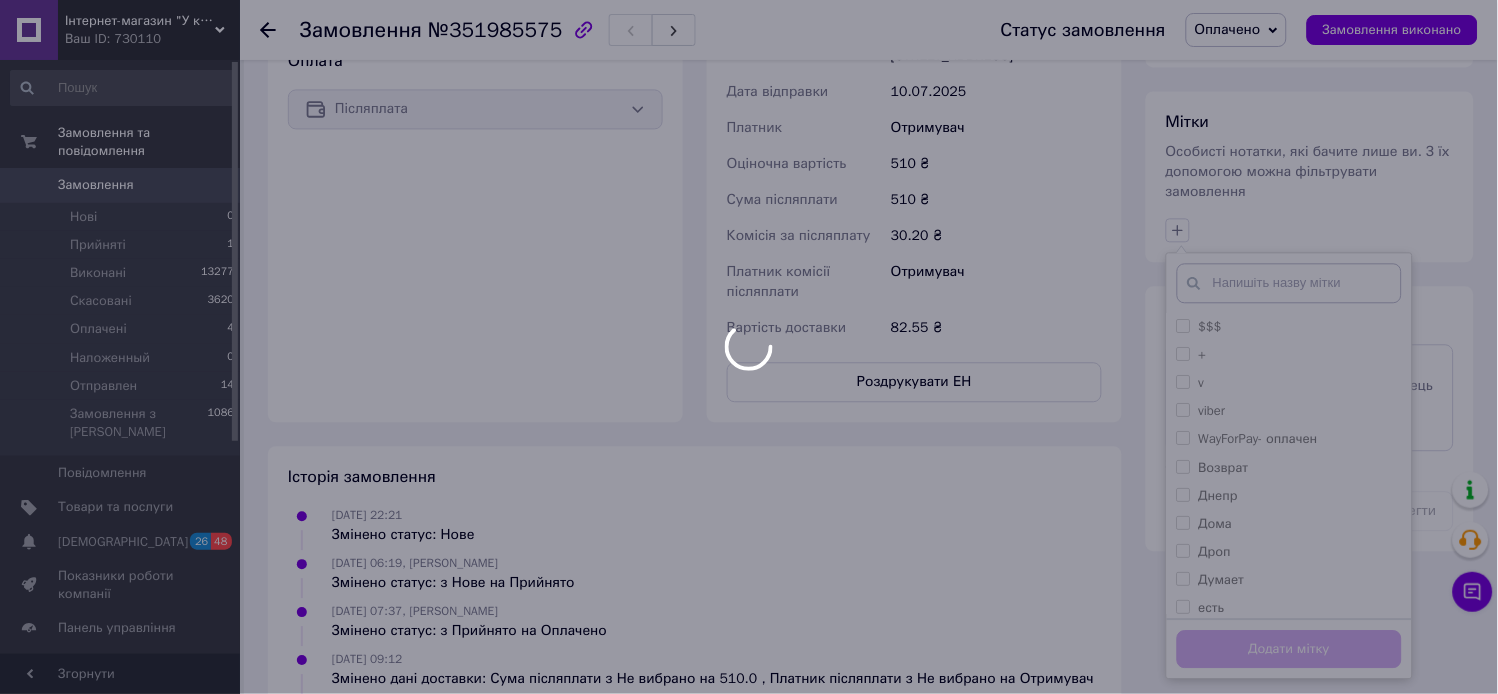 scroll, scrollTop: 1054, scrollLeft: 0, axis: vertical 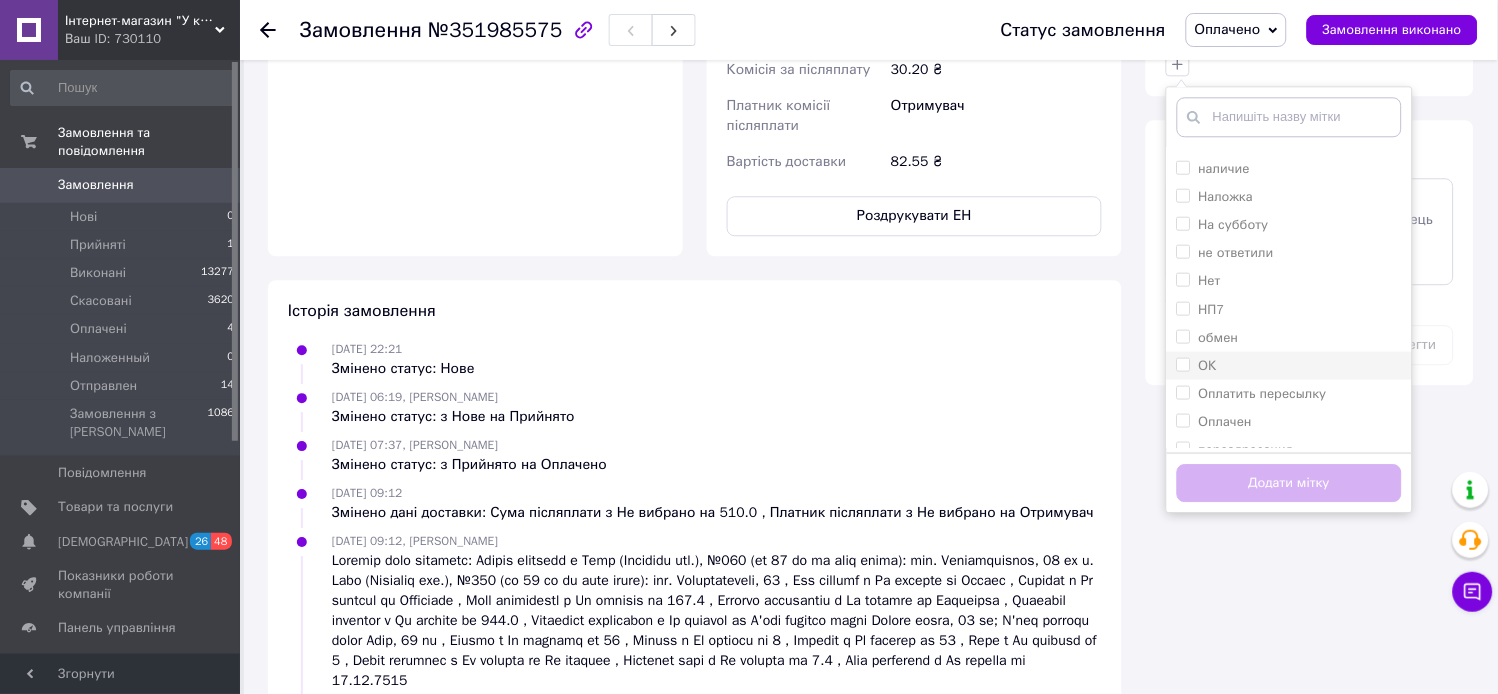click on "ОК" at bounding box center (1289, 365) 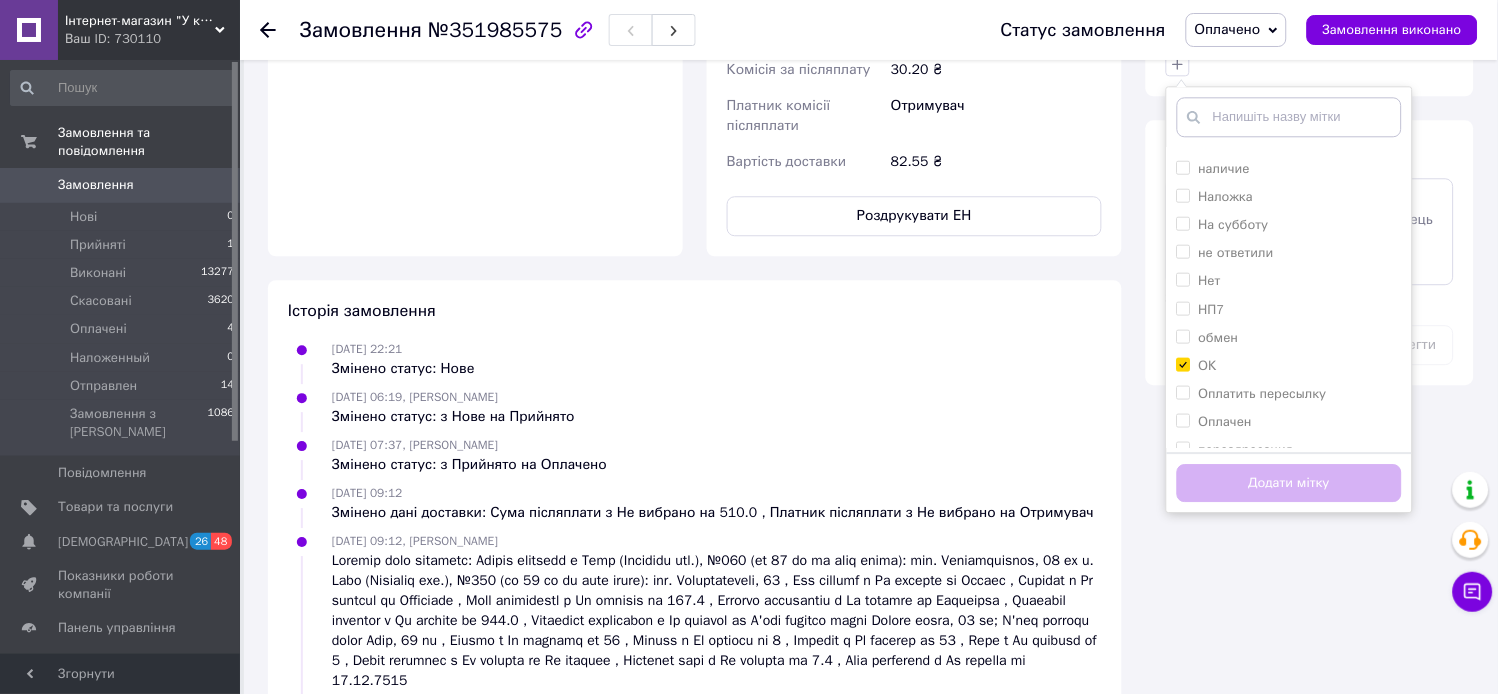 checkbox on "true" 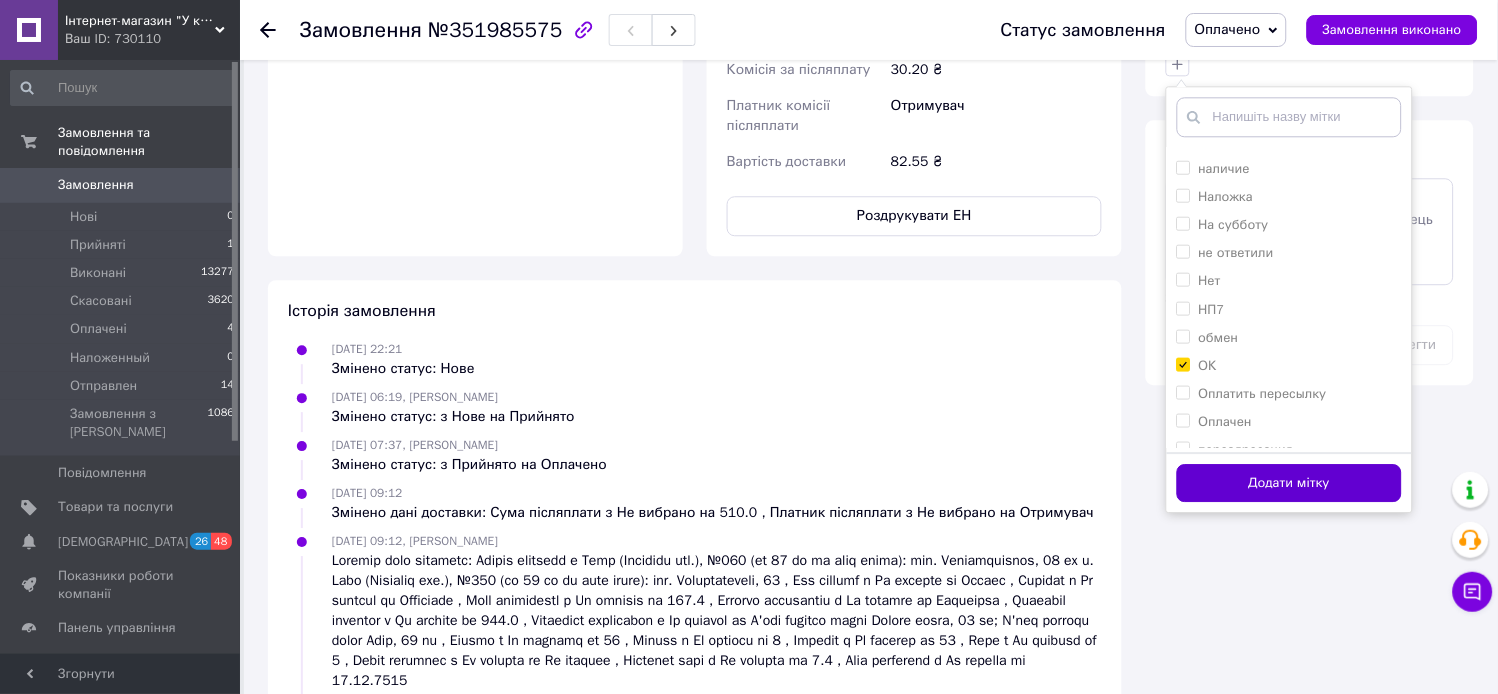 click on "Додати мітку" at bounding box center (1289, 483) 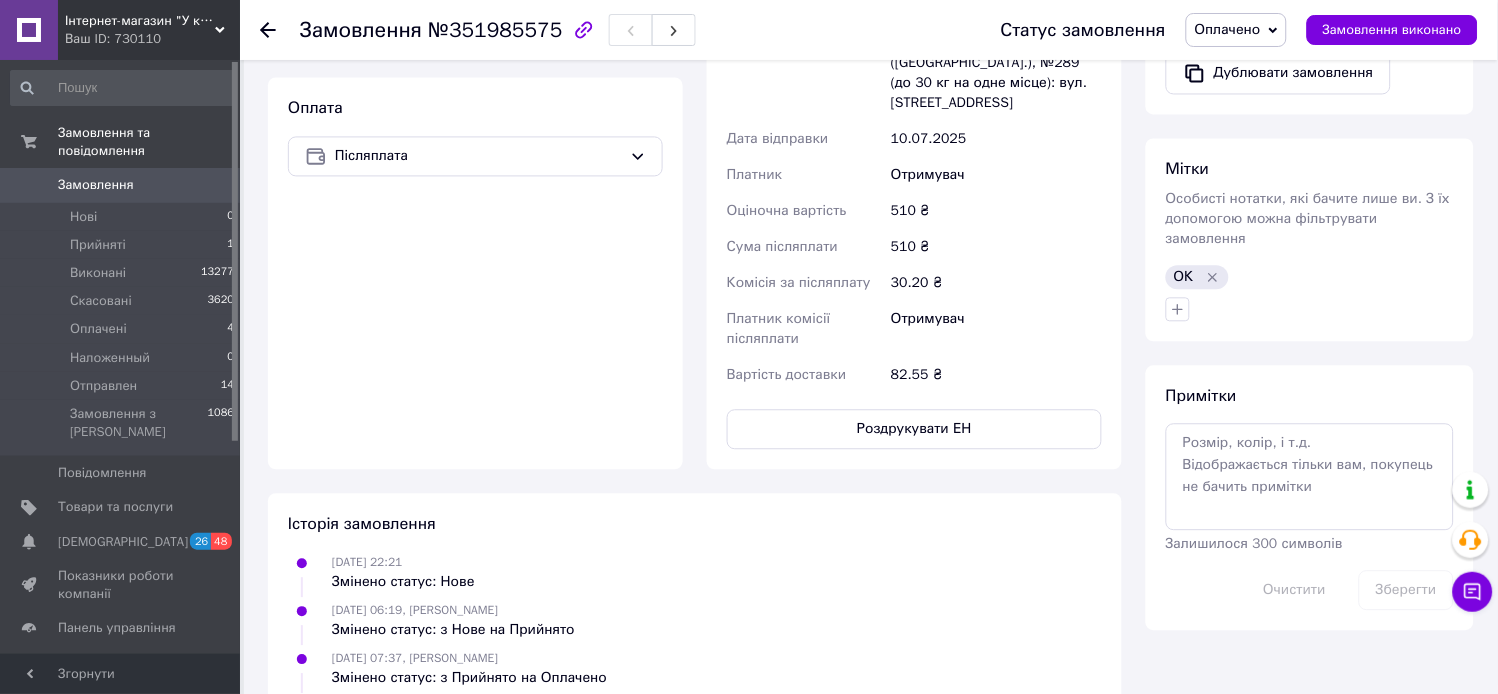 scroll, scrollTop: 832, scrollLeft: 0, axis: vertical 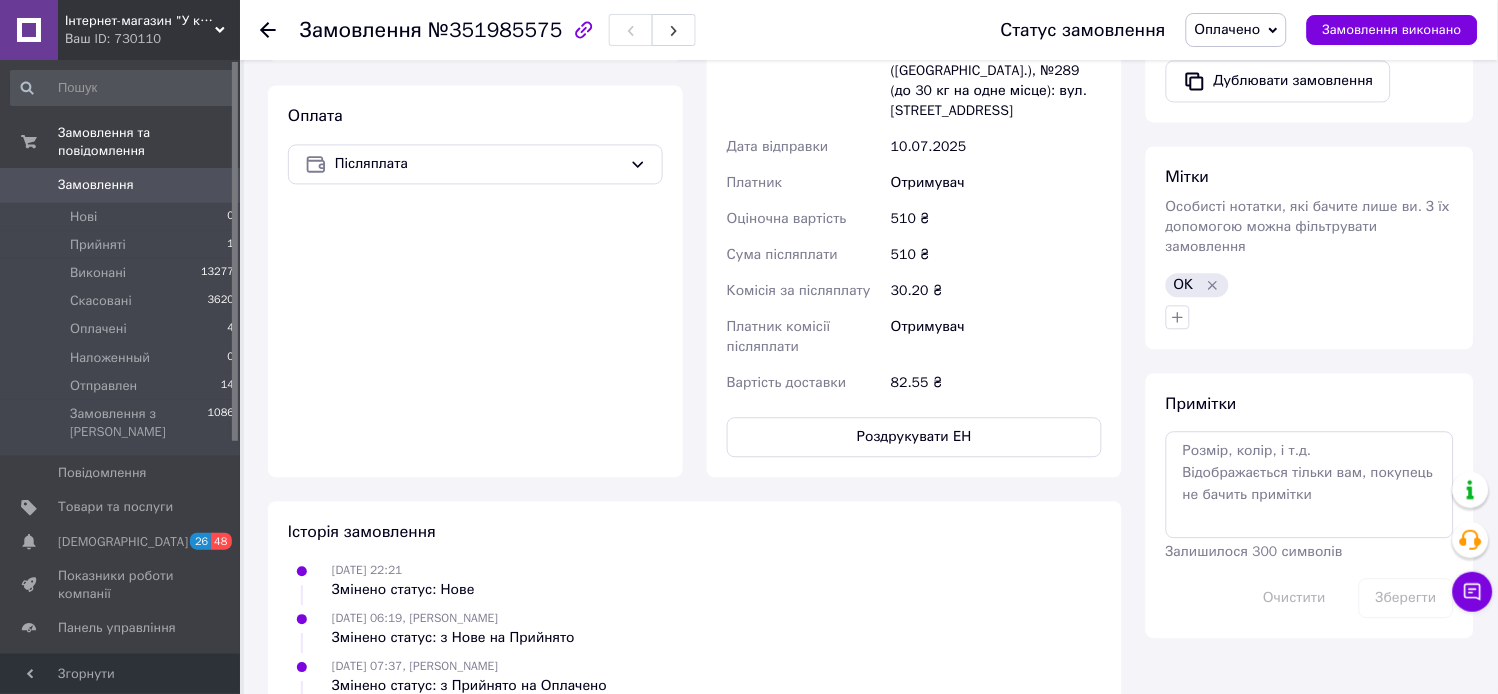 click 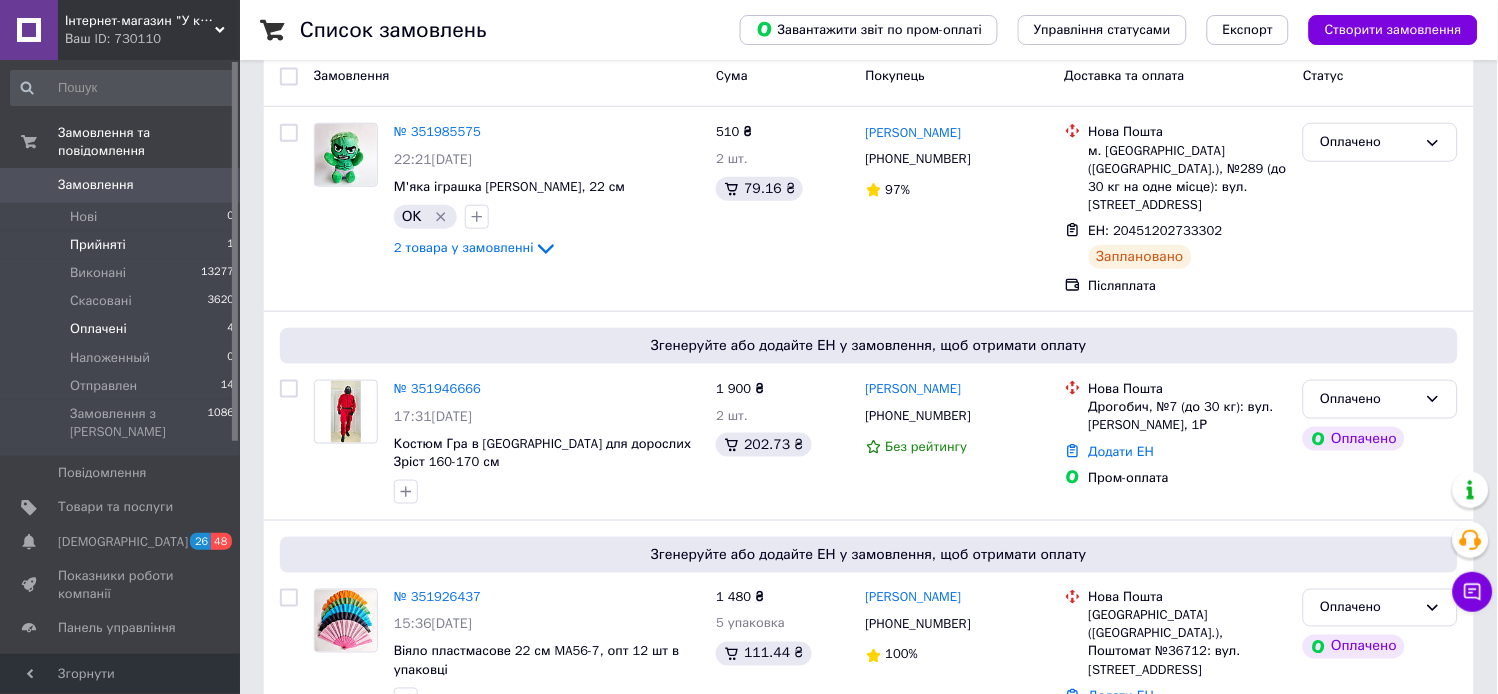 scroll, scrollTop: 0, scrollLeft: 0, axis: both 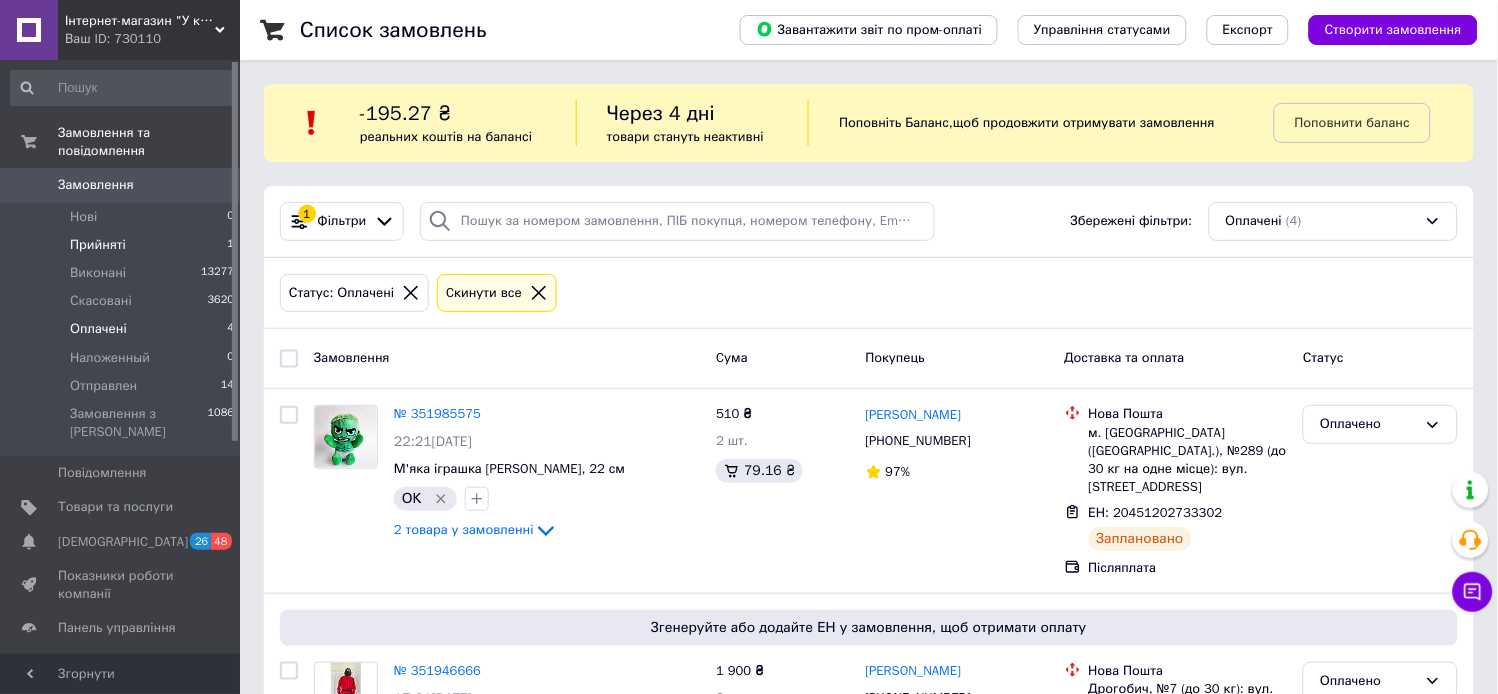 click on "Прийняті 1" at bounding box center (123, 245) 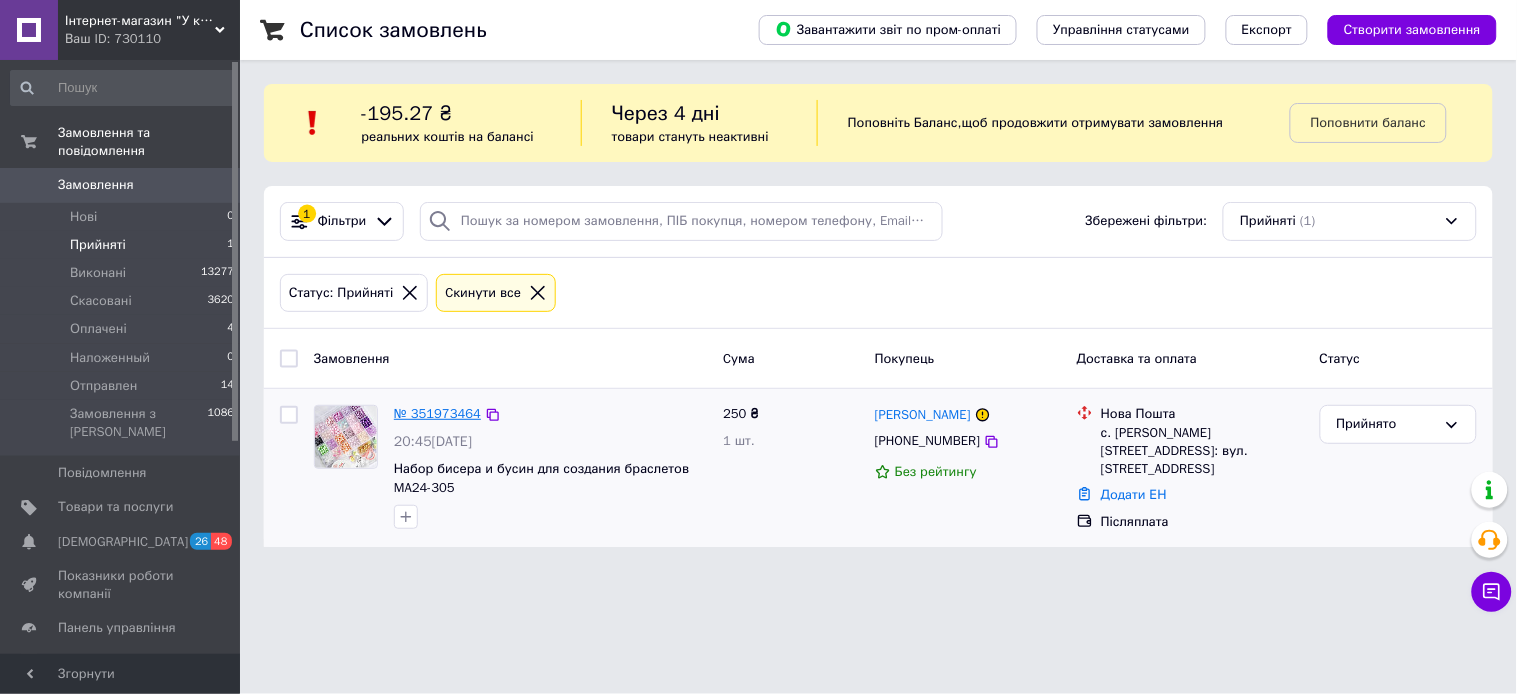 click on "№ 351973464" at bounding box center [437, 413] 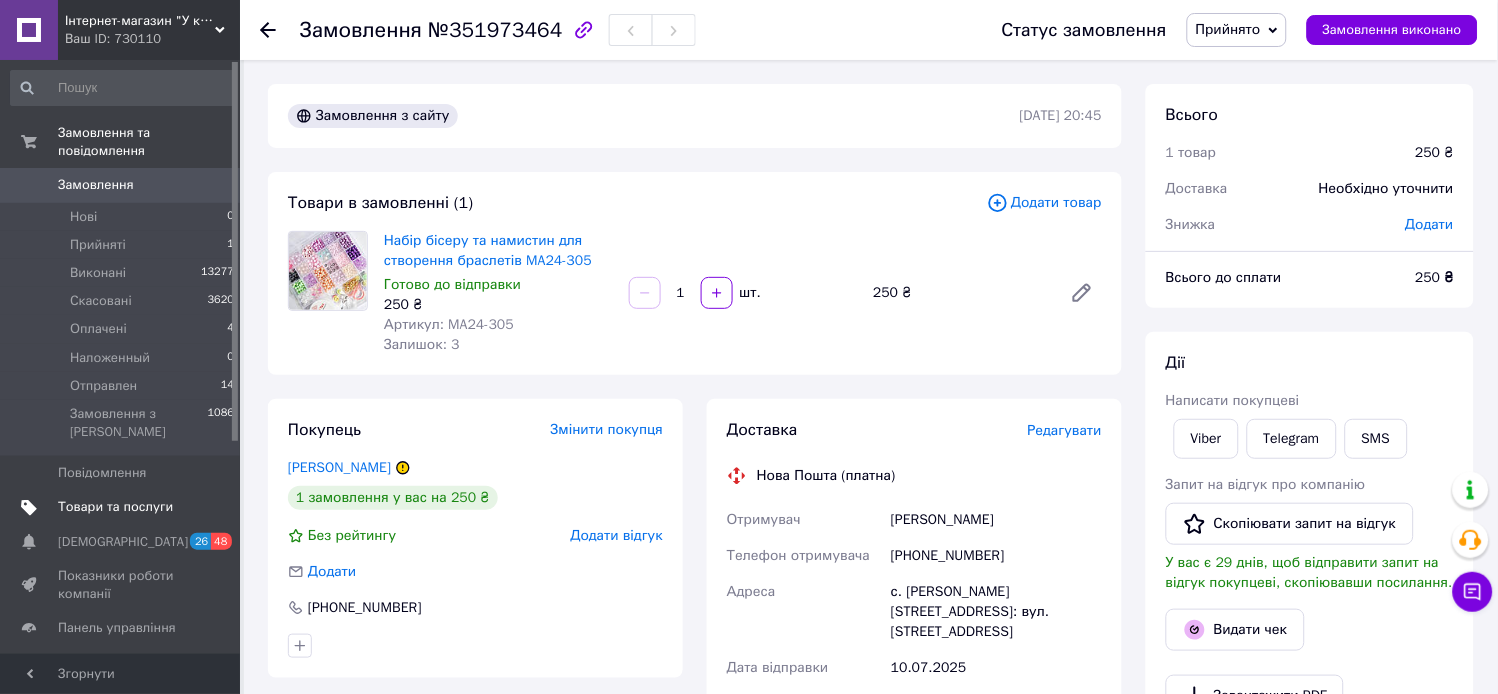 click on "Товари та послуги" at bounding box center [123, 507] 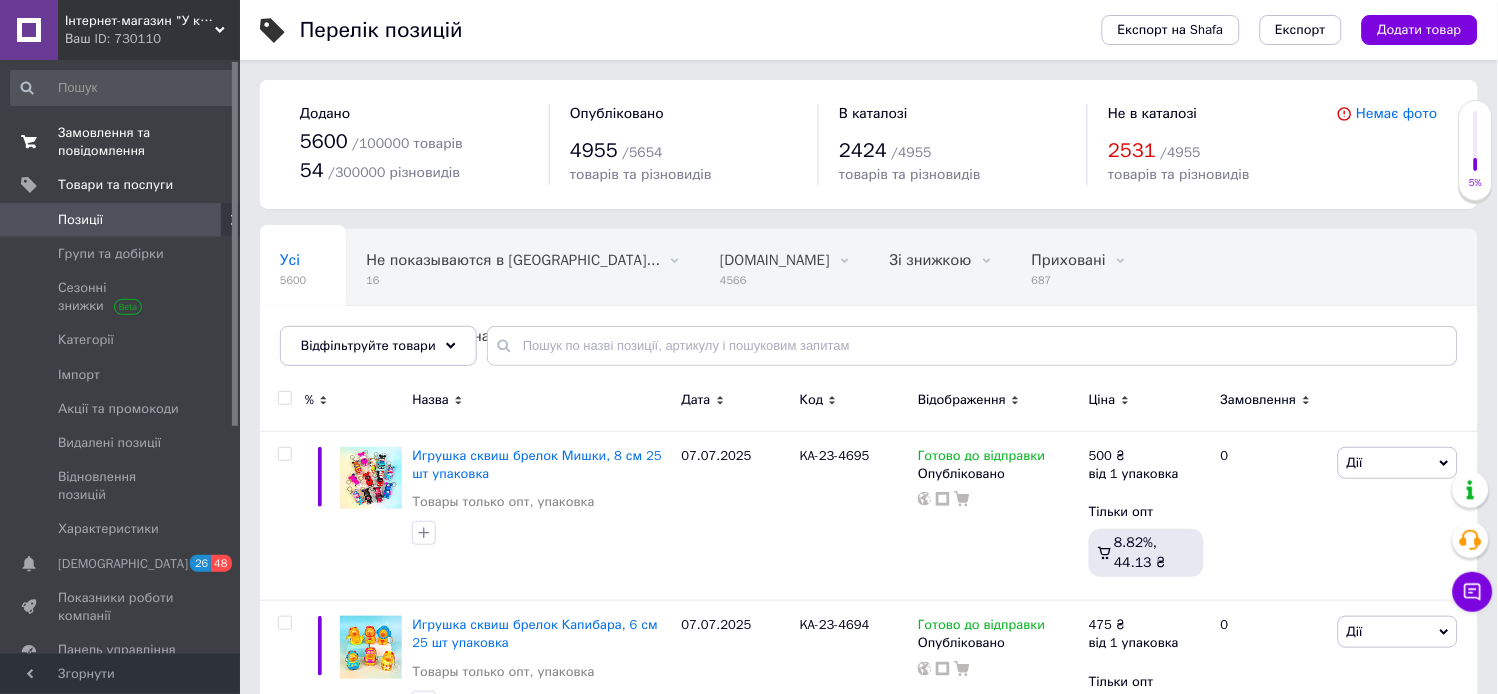 click on "Замовлення та повідомлення" at bounding box center (121, 142) 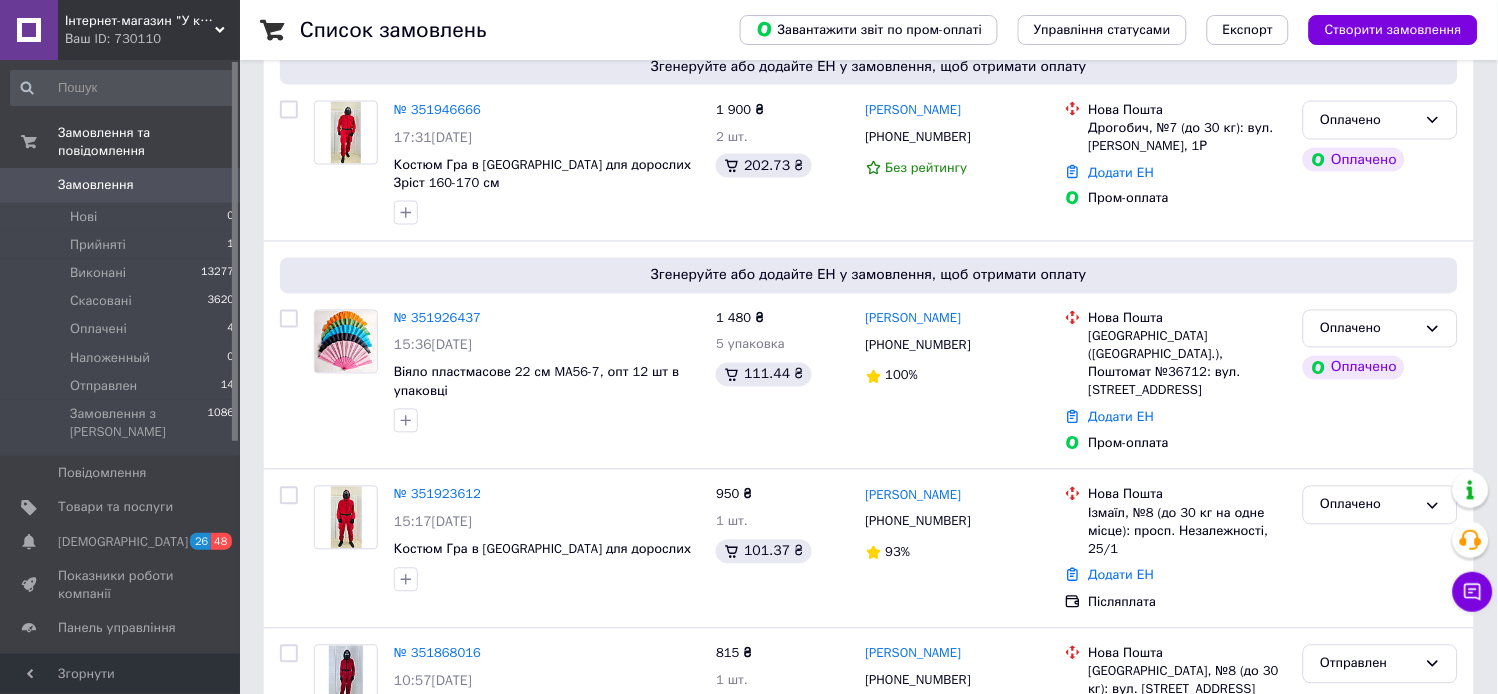 scroll, scrollTop: 666, scrollLeft: 0, axis: vertical 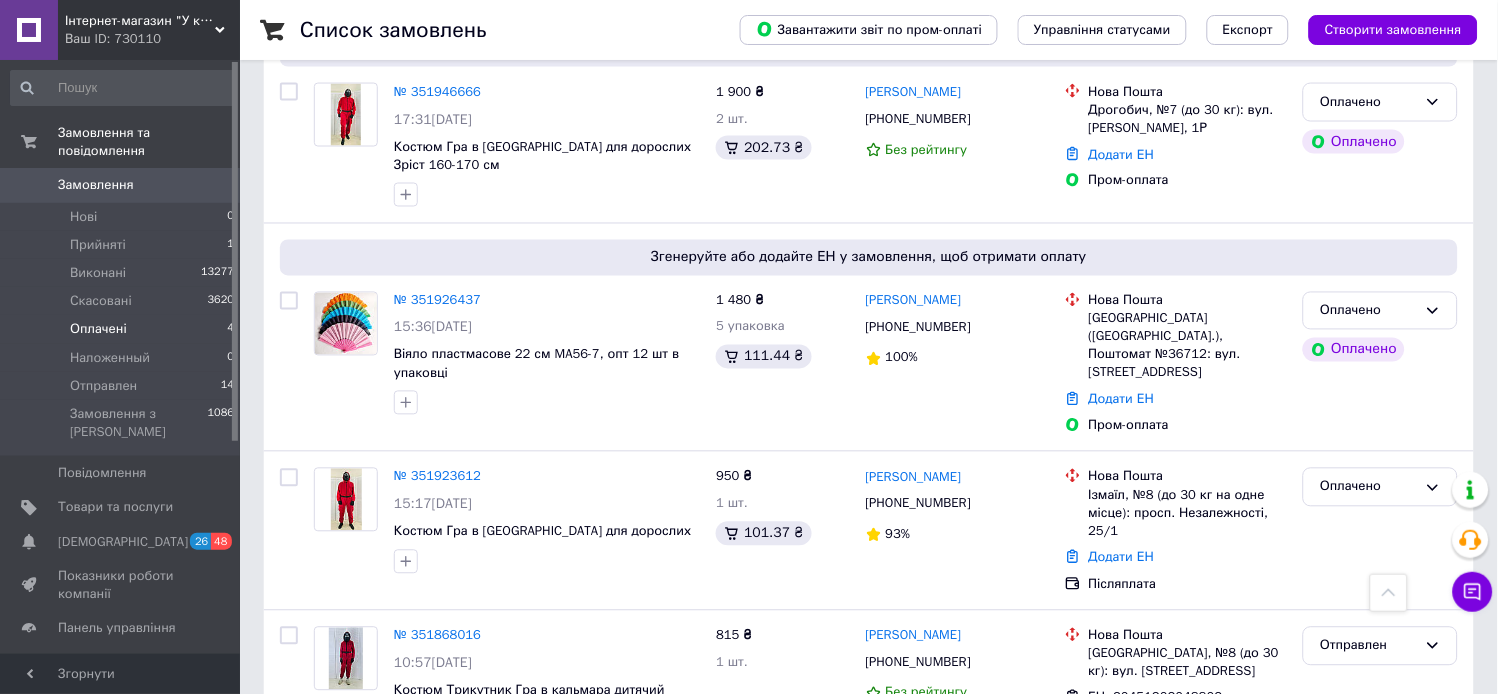 click on "Оплачені" at bounding box center [98, 329] 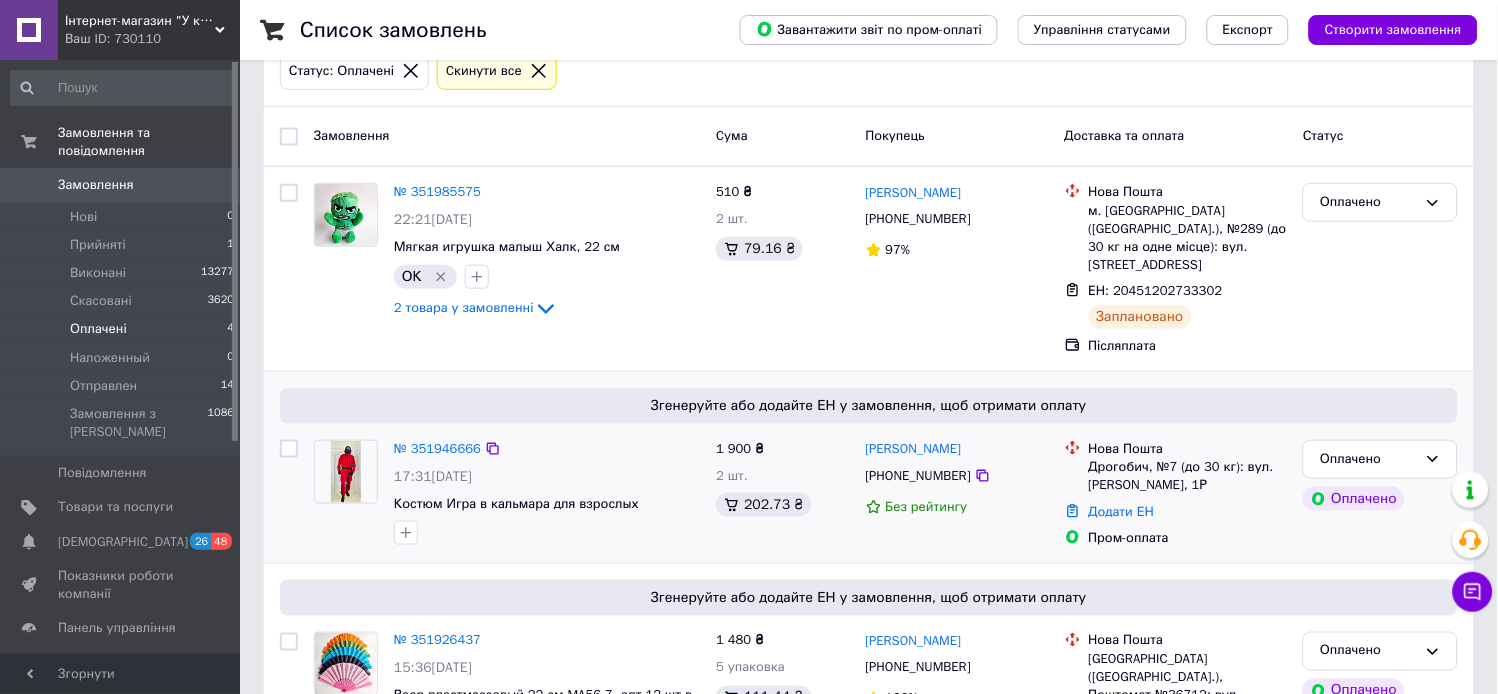 scroll, scrollTop: 484, scrollLeft: 0, axis: vertical 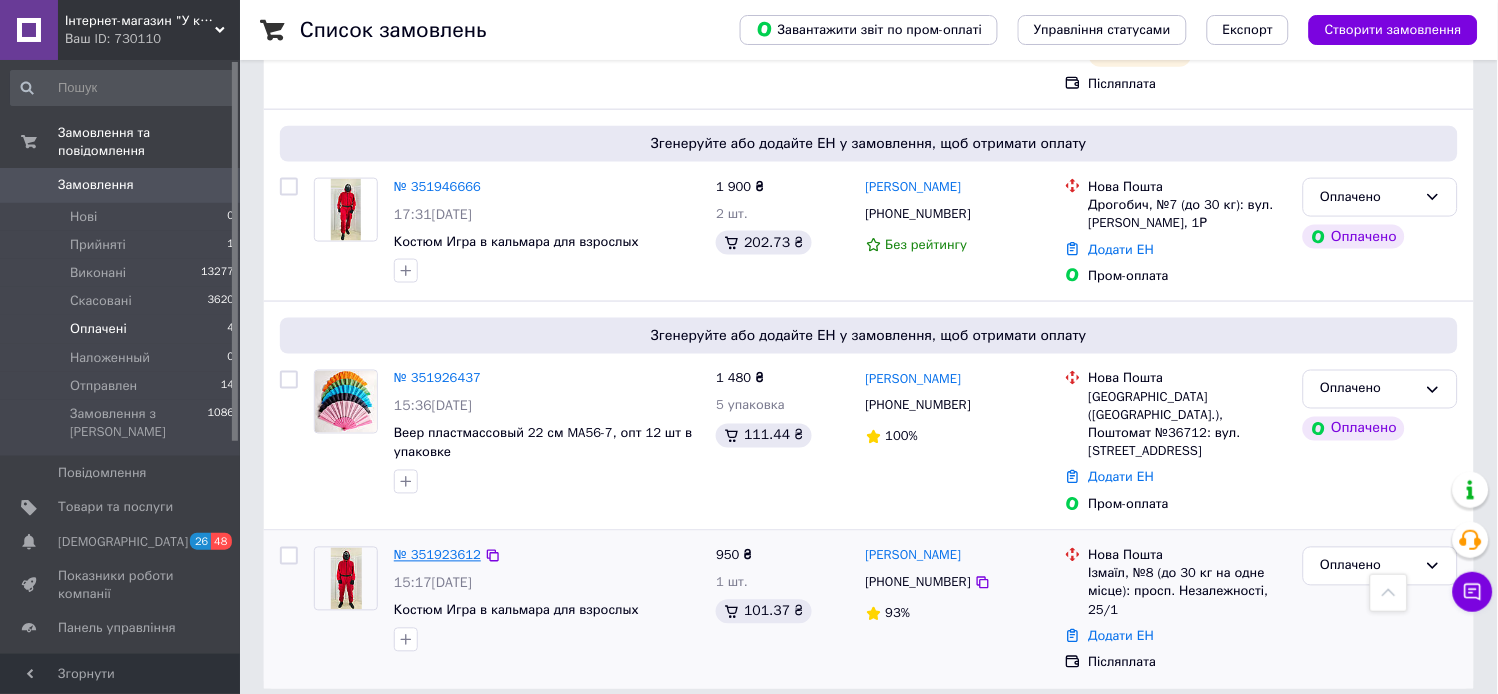 click on "№ 351923612" at bounding box center [437, 555] 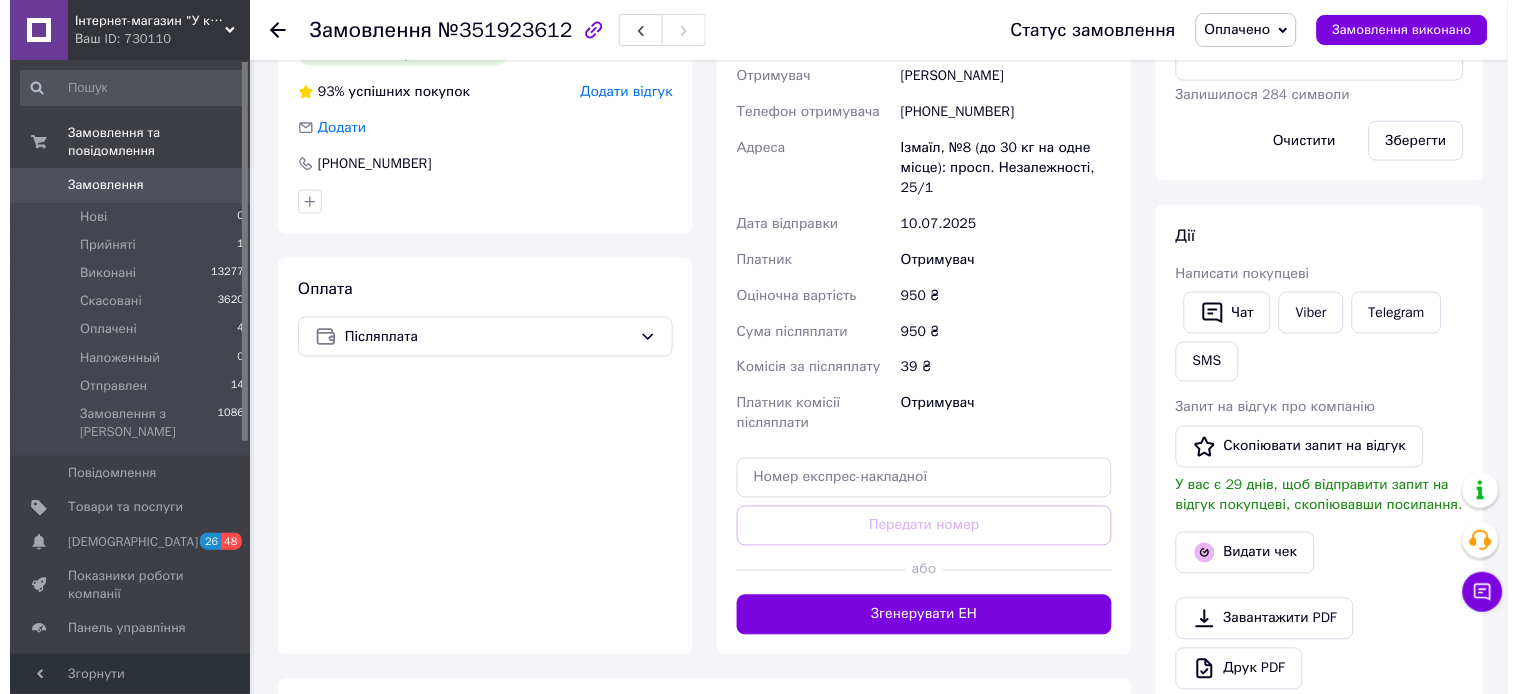 scroll, scrollTop: 151, scrollLeft: 0, axis: vertical 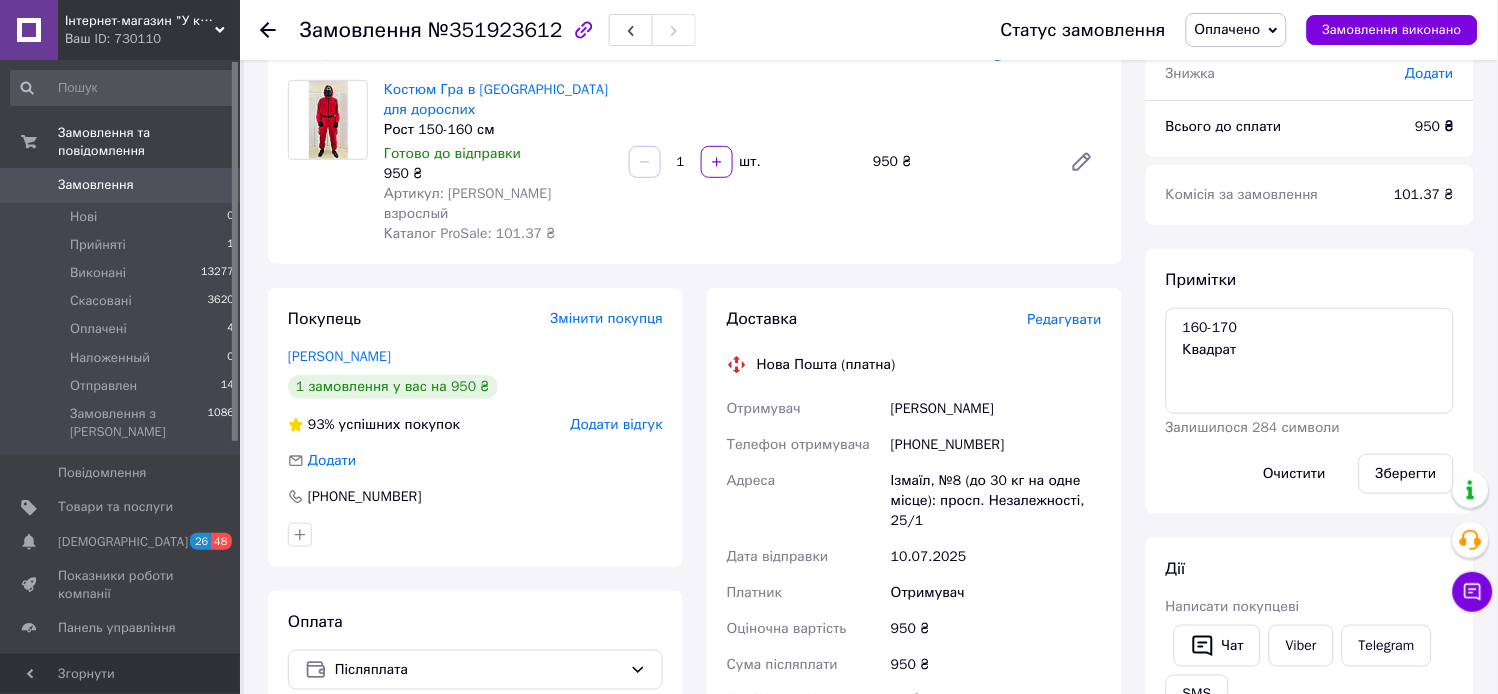 click on "Редагувати" at bounding box center (1065, 319) 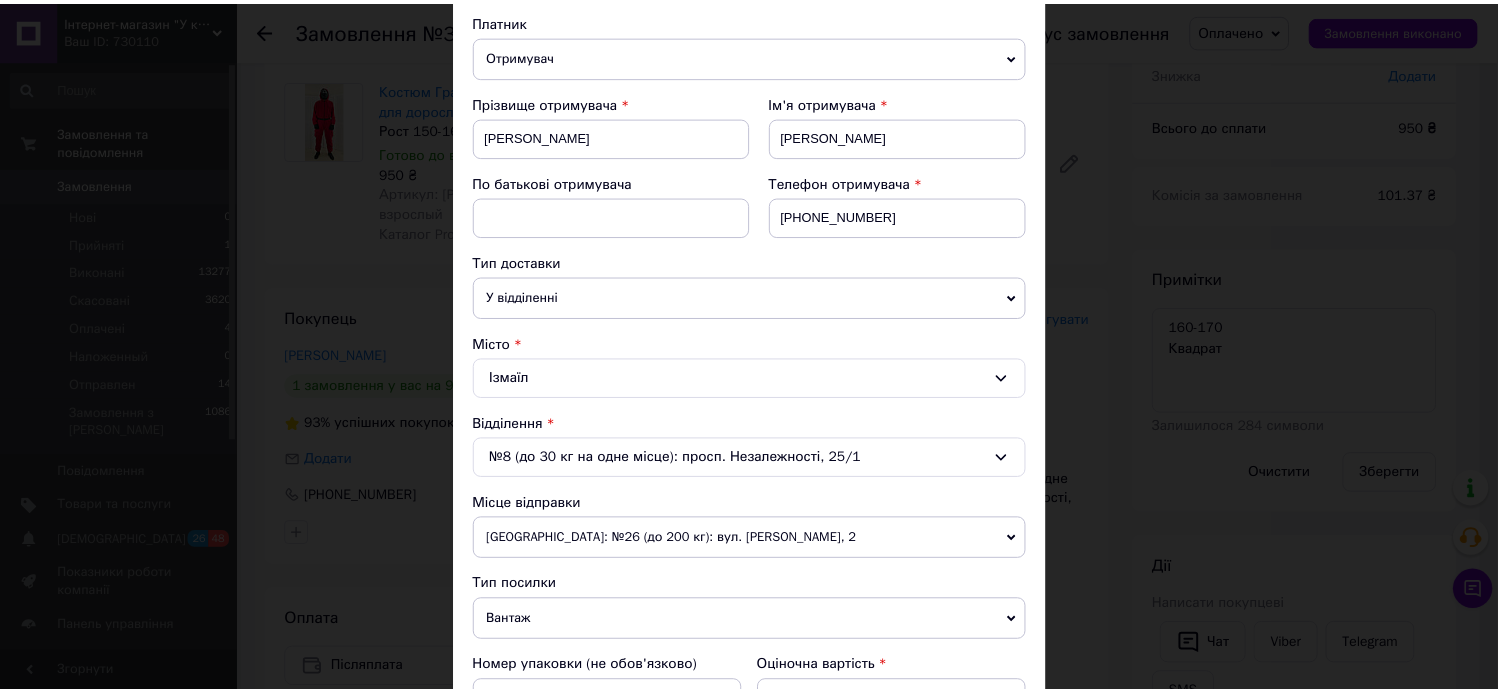 scroll, scrollTop: 834, scrollLeft: 0, axis: vertical 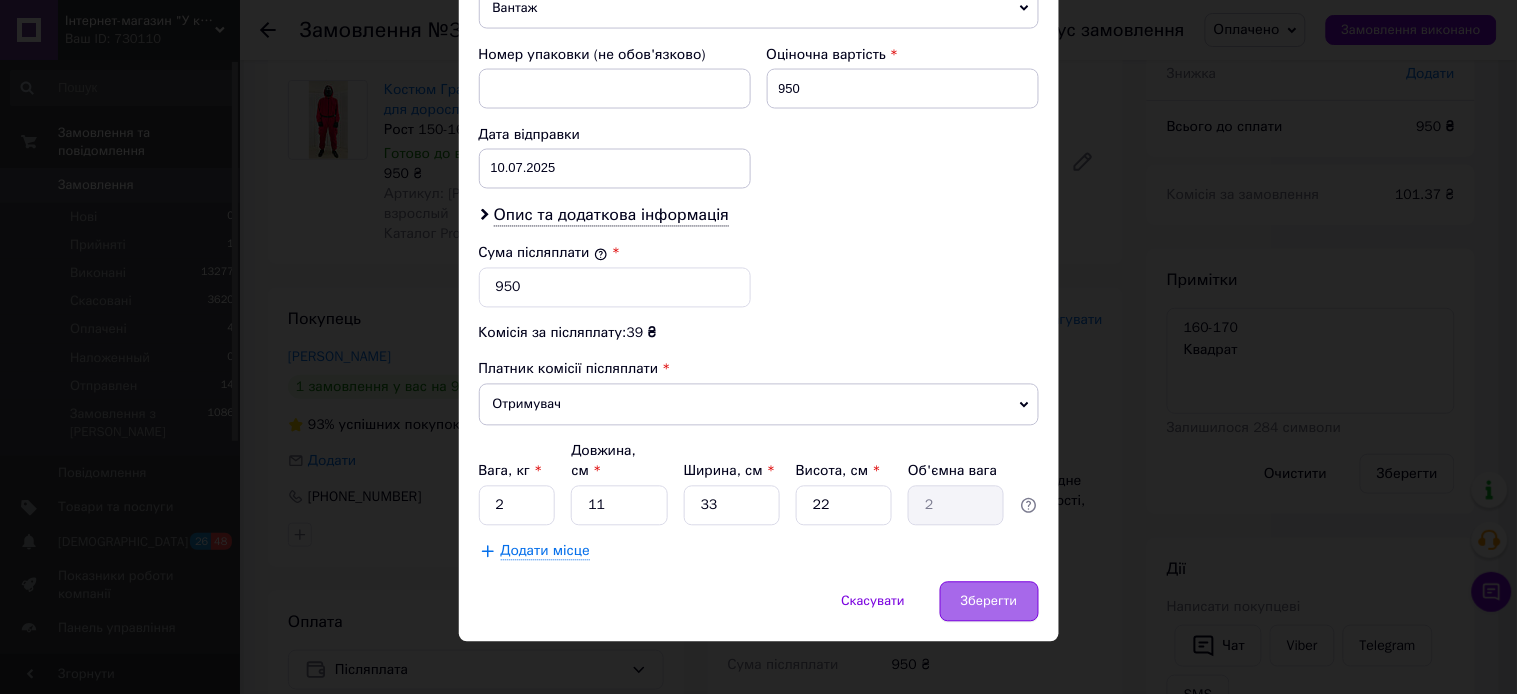 click on "Зберегти" at bounding box center (989, 602) 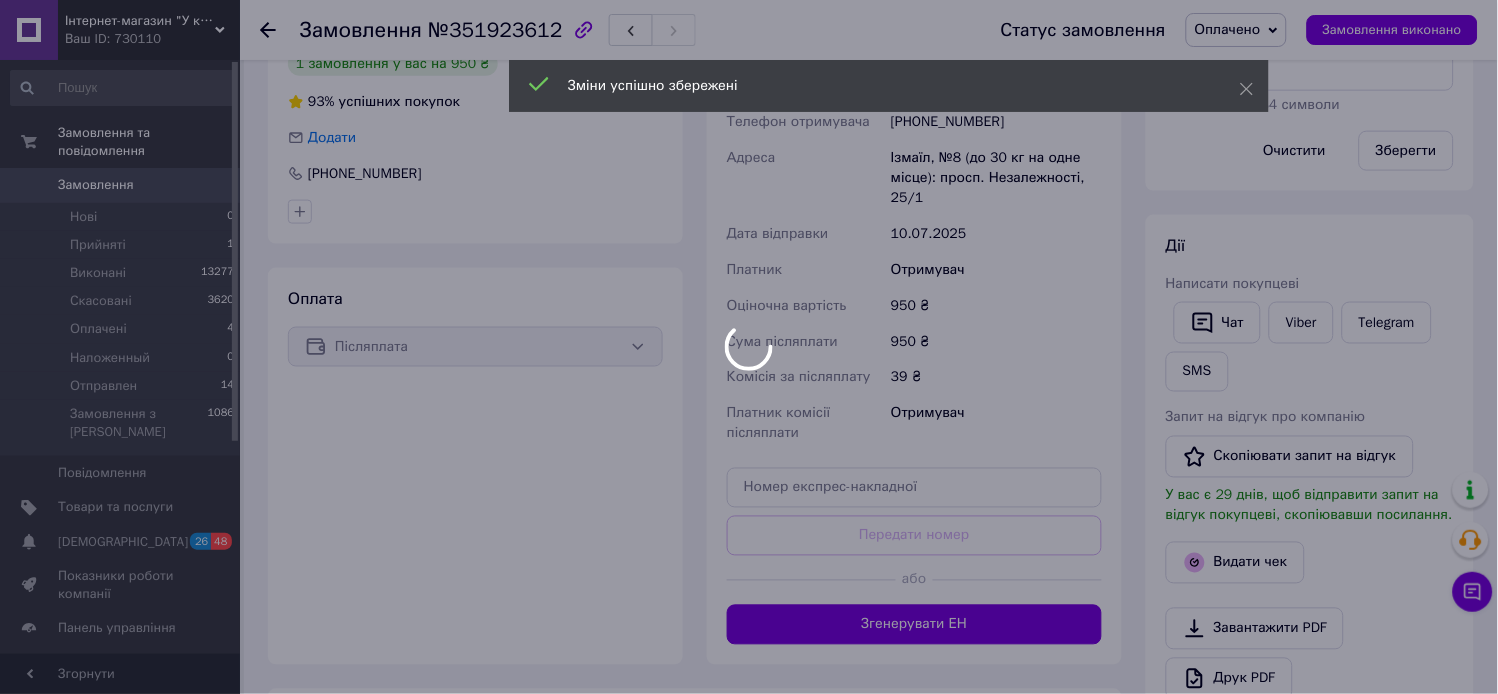 scroll, scrollTop: 484, scrollLeft: 0, axis: vertical 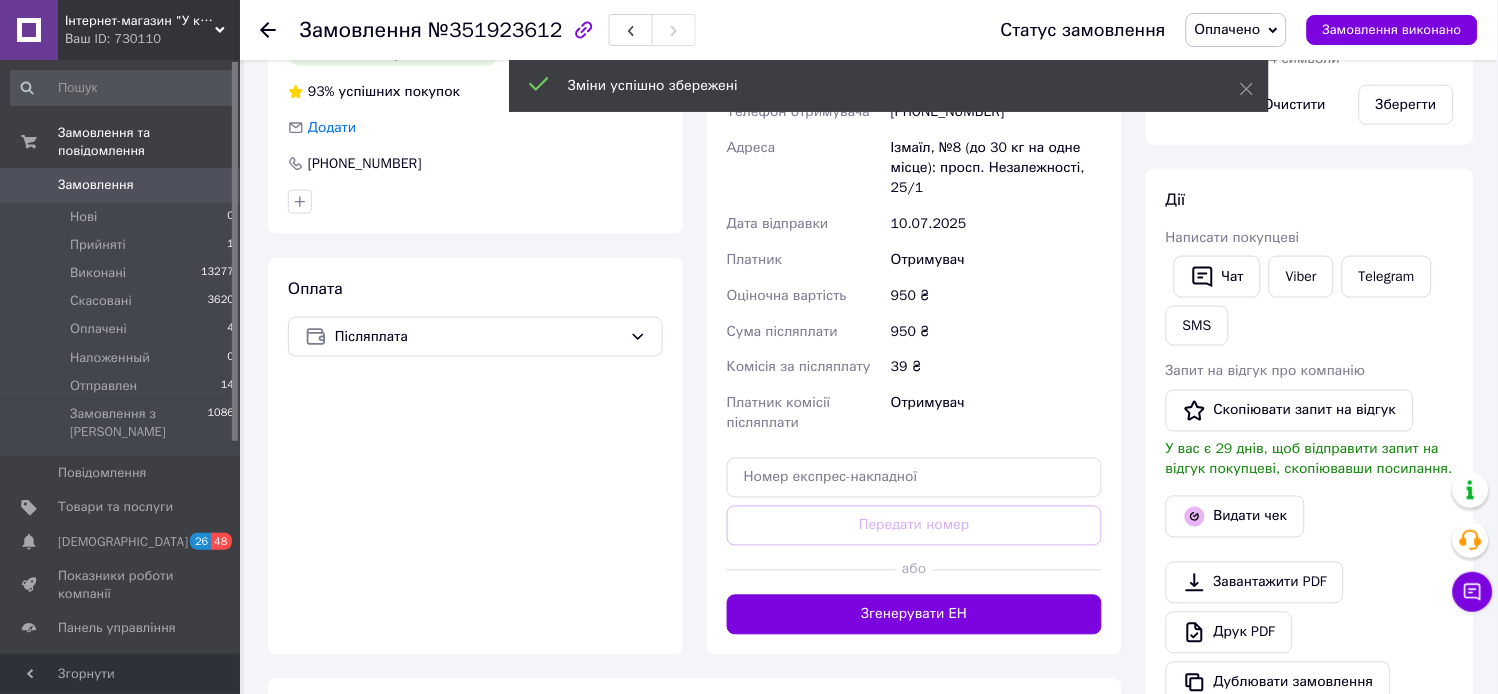 click on "Згенерувати ЕН" at bounding box center (914, 615) 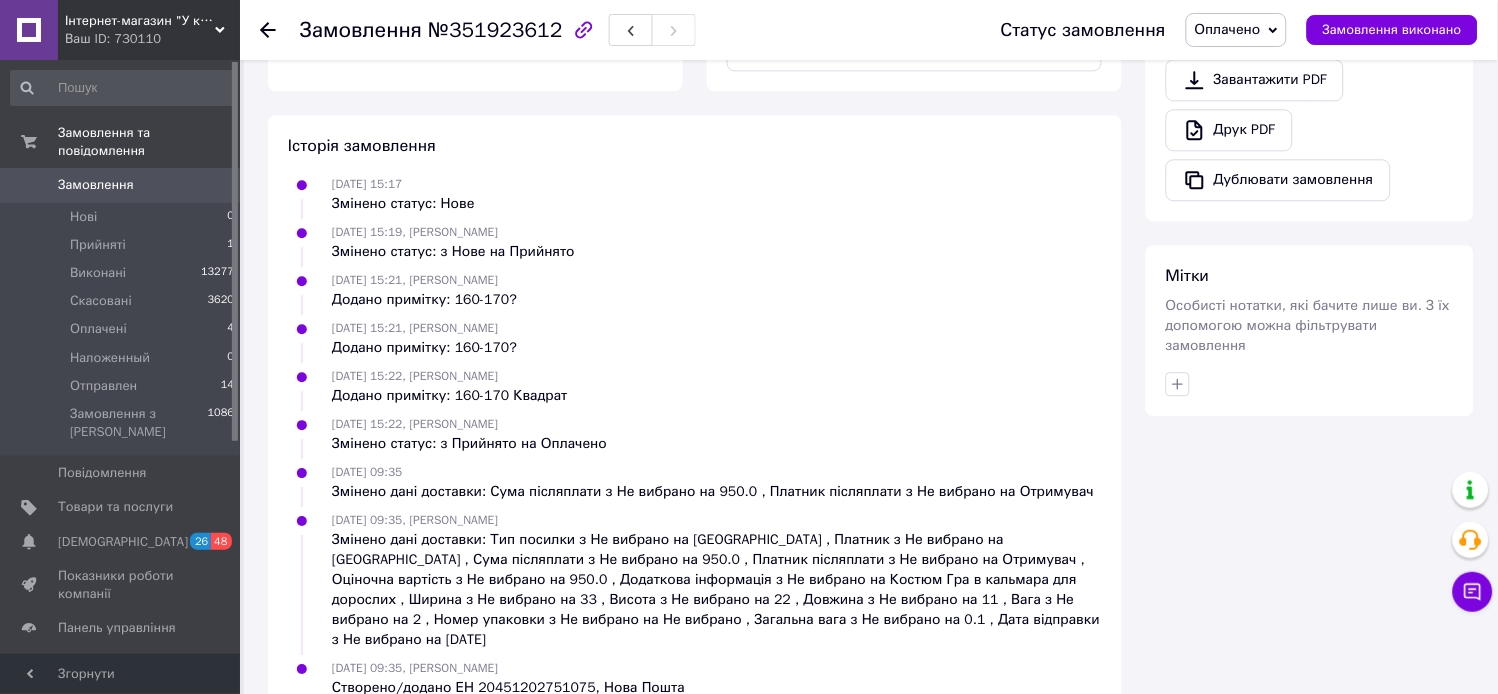 scroll, scrollTop: 1030, scrollLeft: 0, axis: vertical 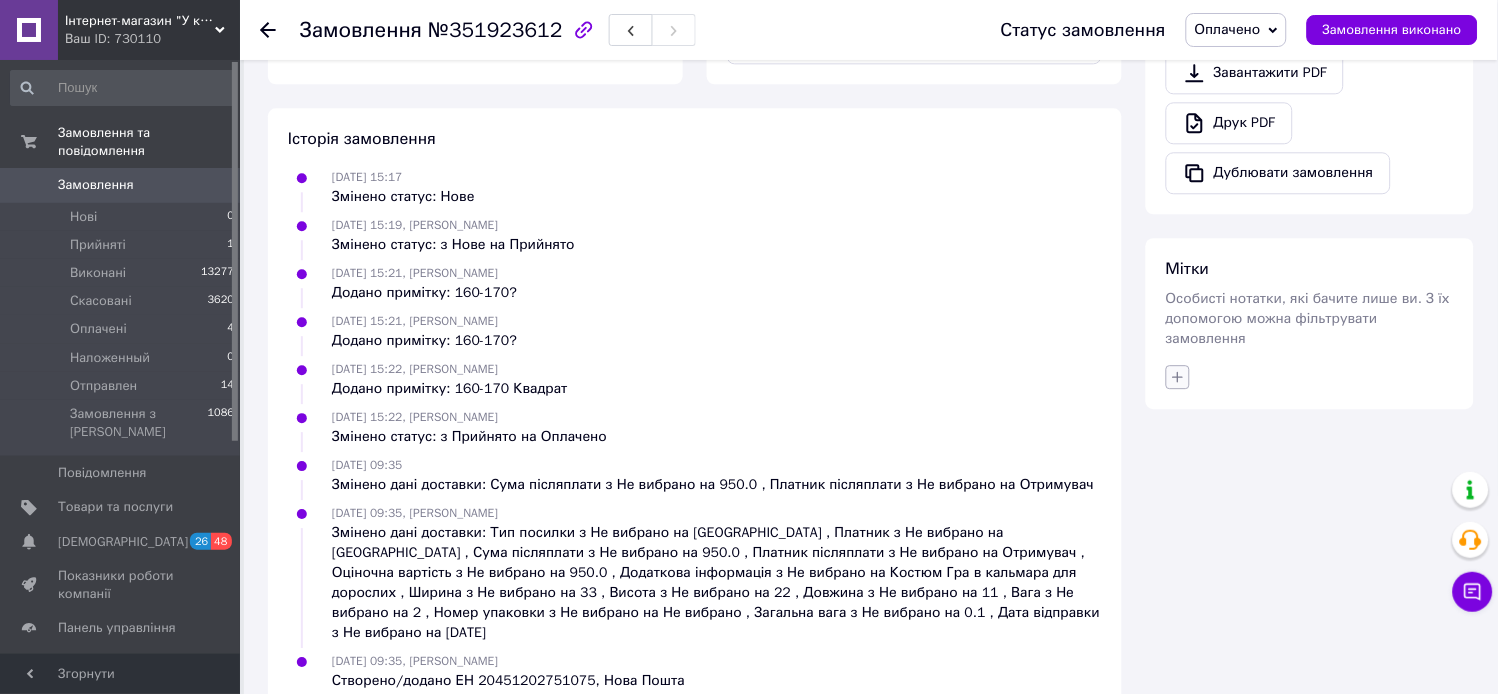 click 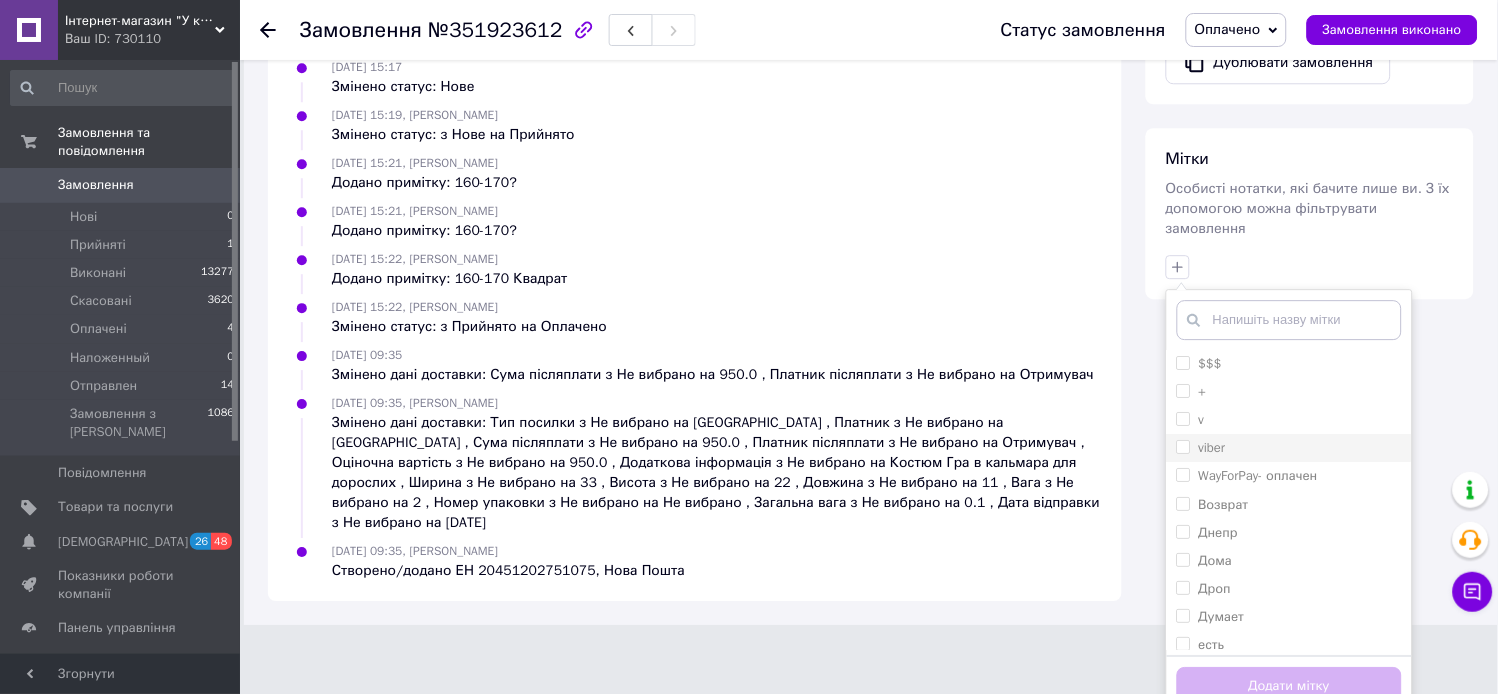scroll, scrollTop: 1142, scrollLeft: 0, axis: vertical 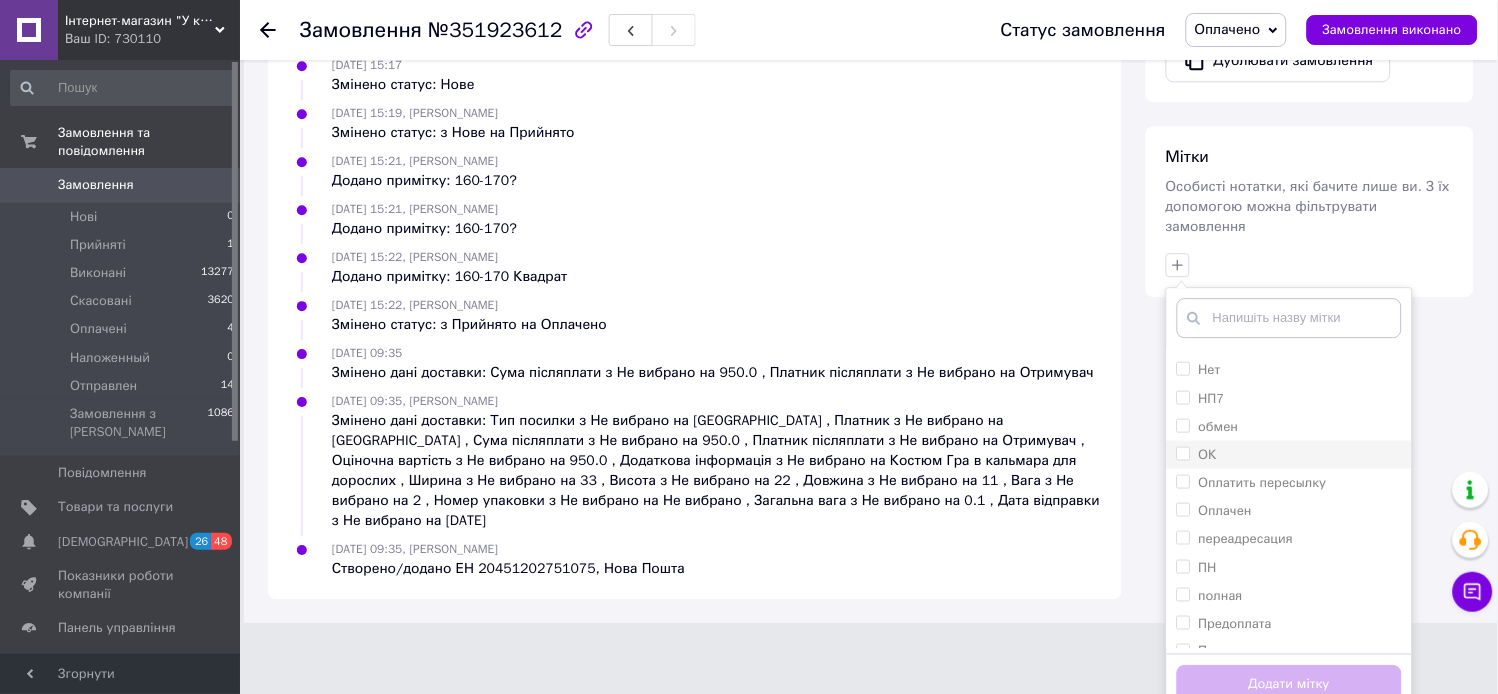click on "ОК" at bounding box center [1289, 455] 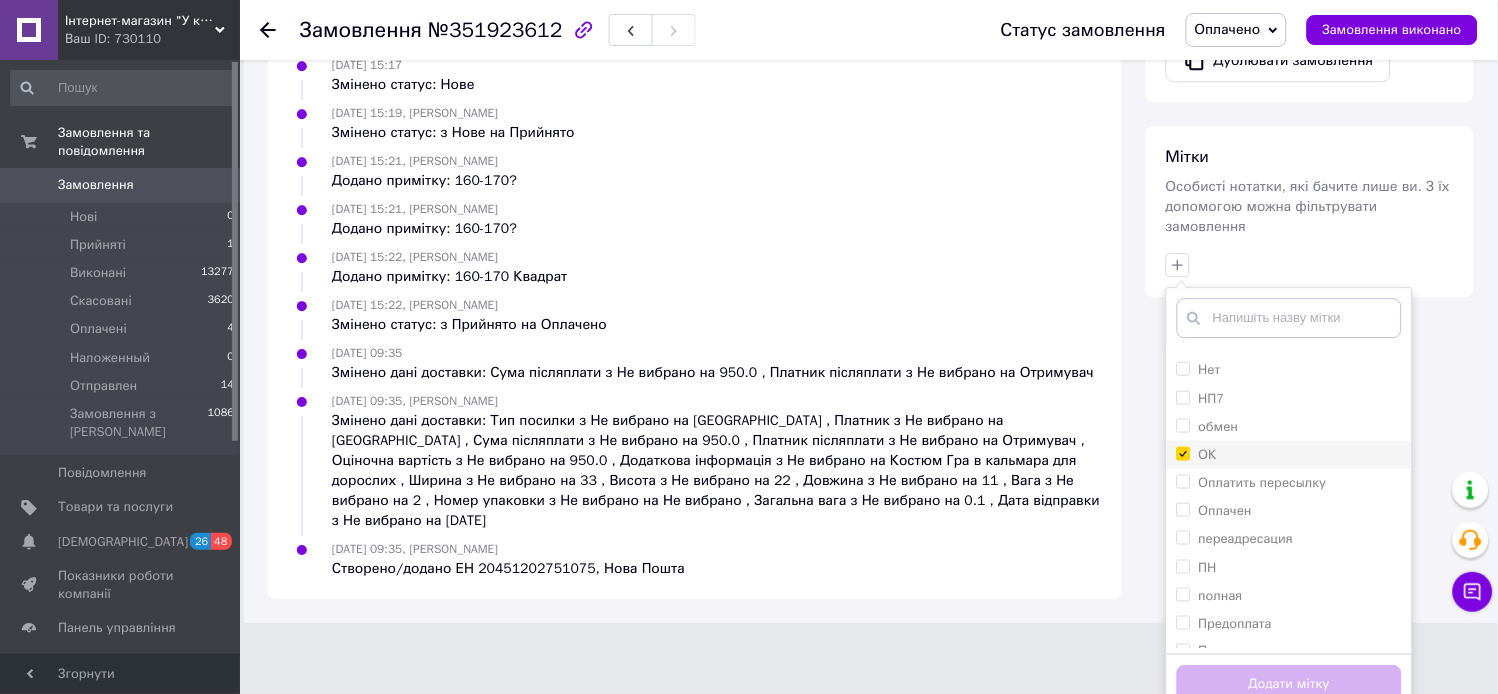 checkbox on "true" 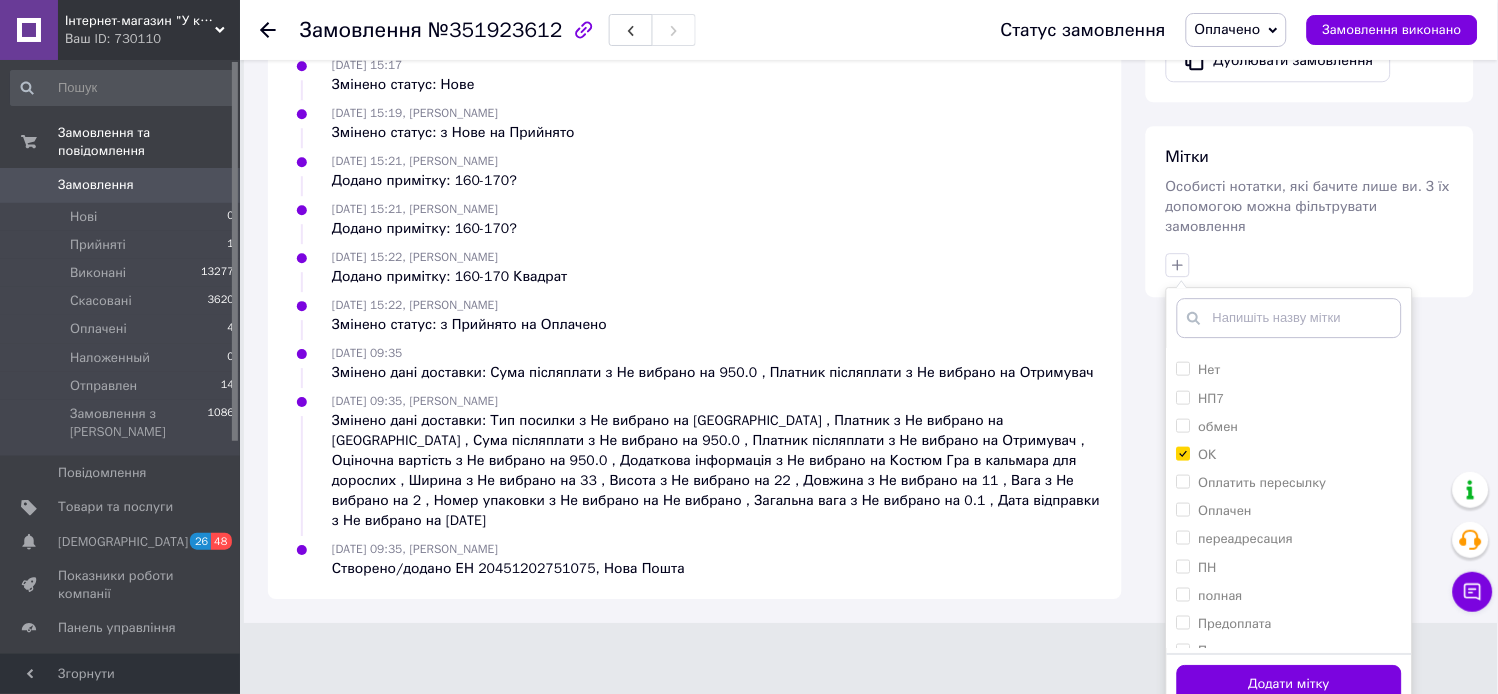 drag, startPoint x: 1240, startPoint y: 667, endPoint x: 1096, endPoint y: 337, distance: 360.05 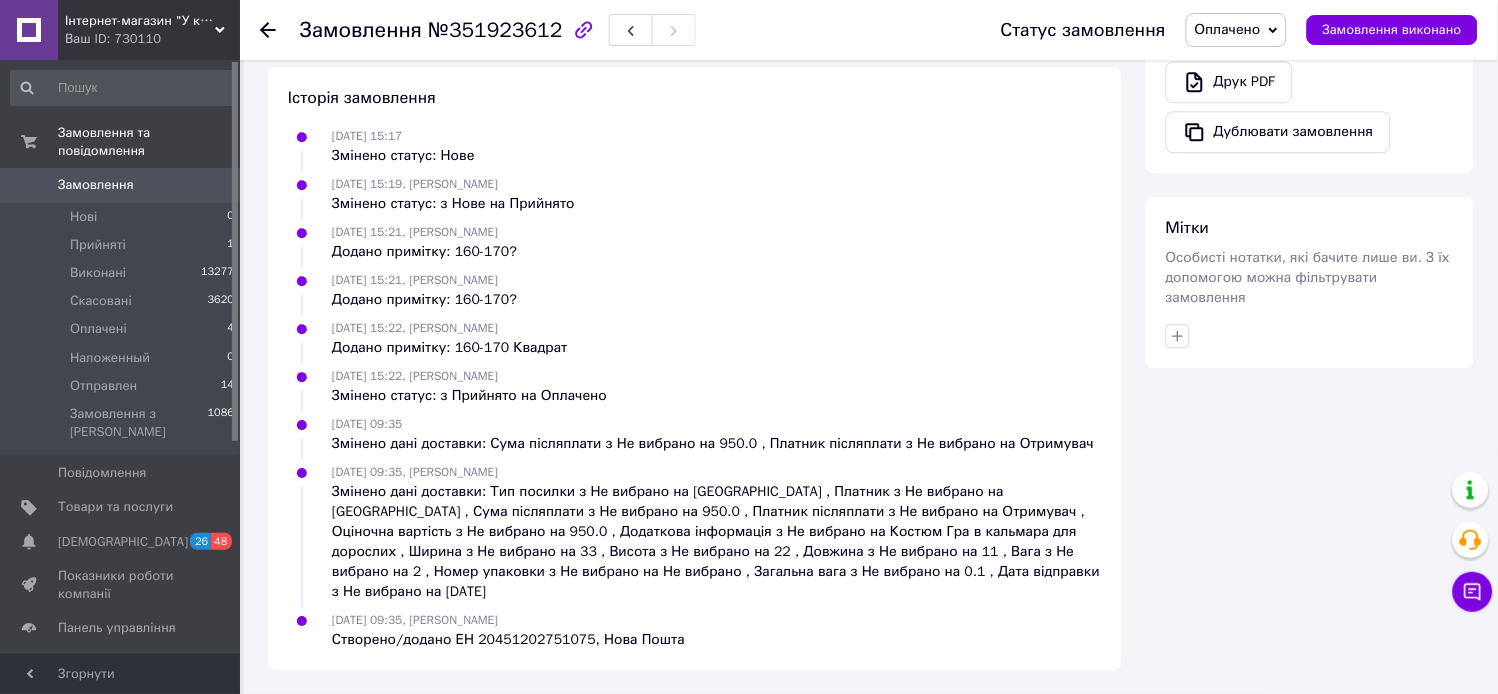 scroll, scrollTop: 1030, scrollLeft: 0, axis: vertical 